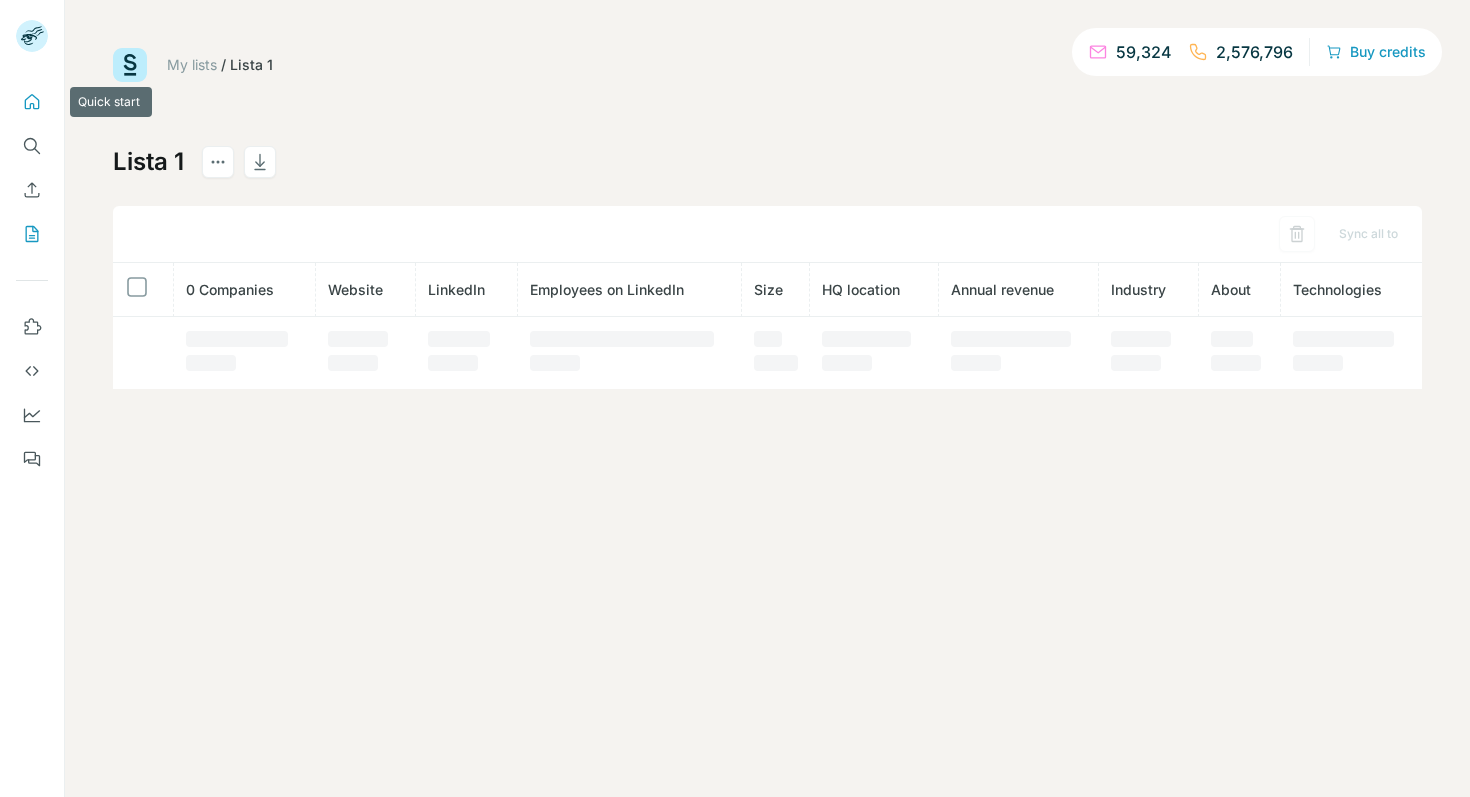 scroll, scrollTop: 0, scrollLeft: 0, axis: both 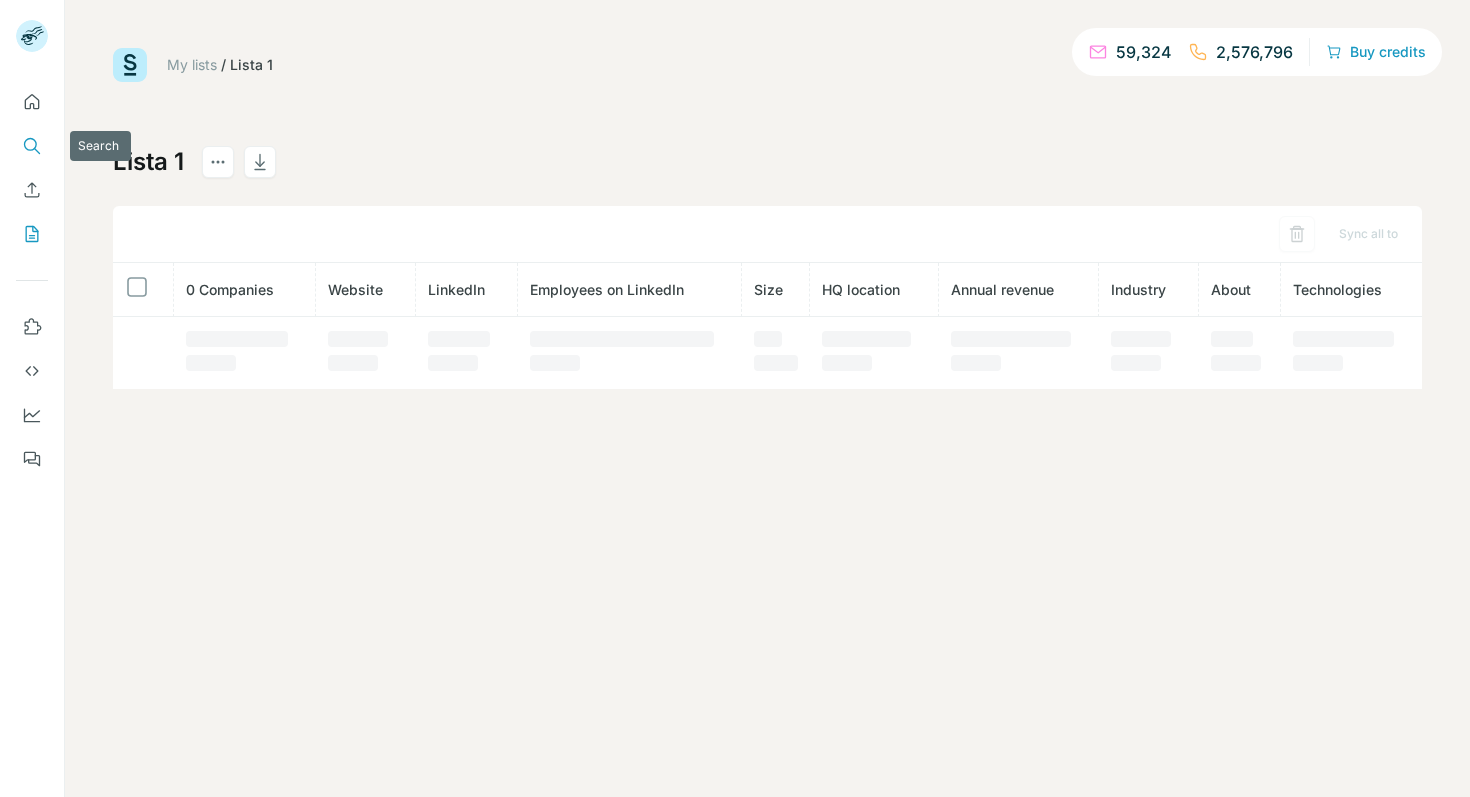 click at bounding box center [32, 146] 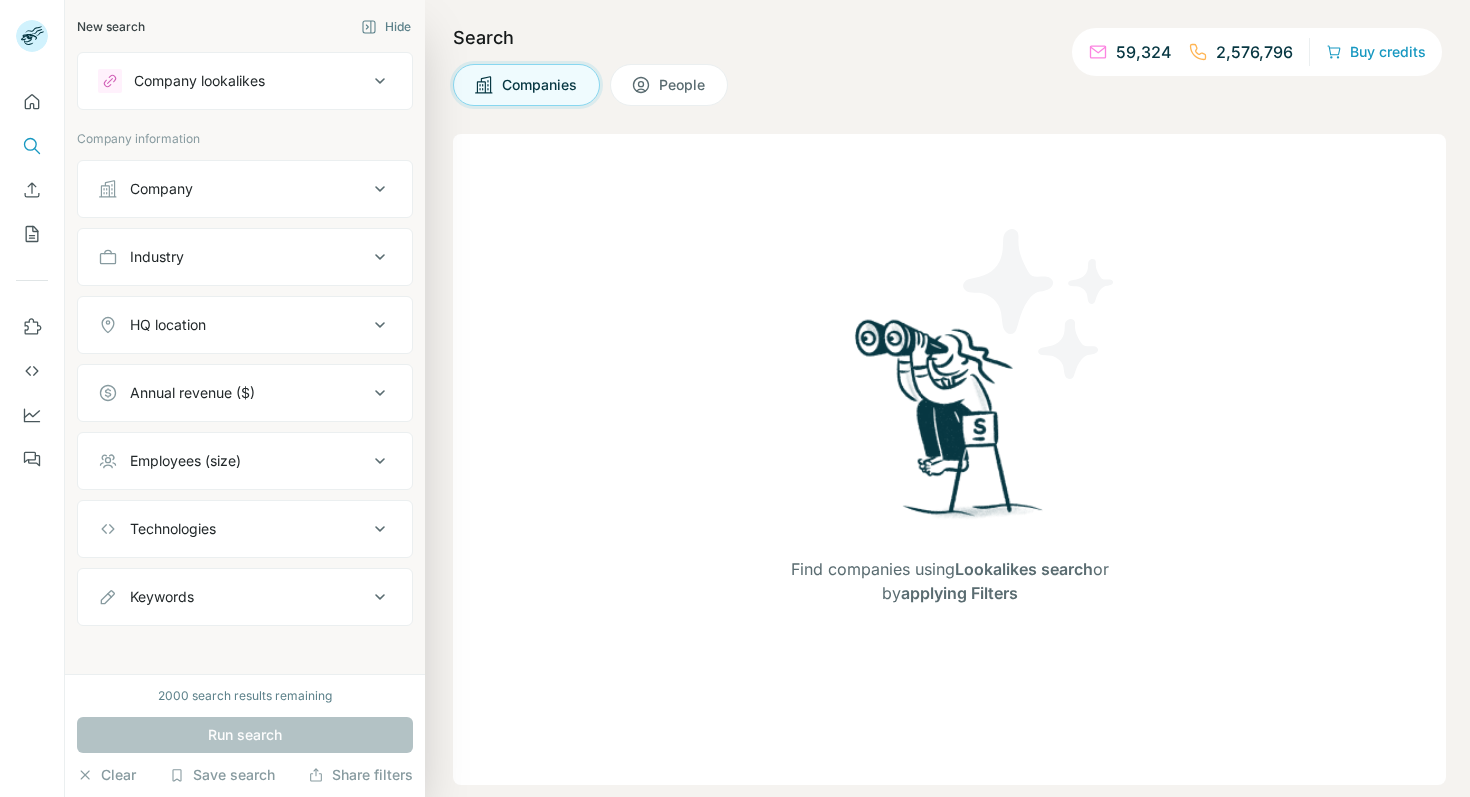 click on "Company" at bounding box center [161, 189] 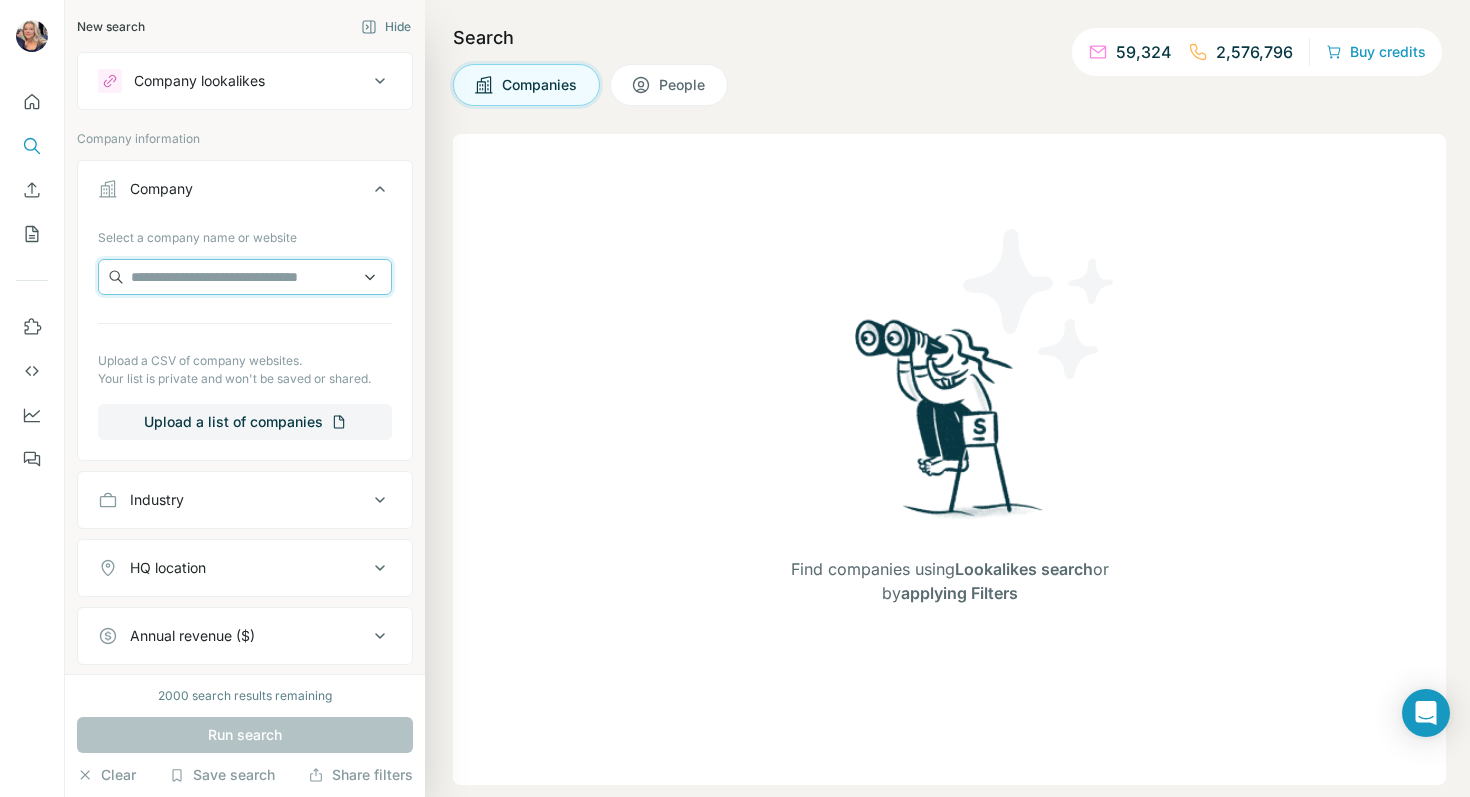 click at bounding box center [245, 277] 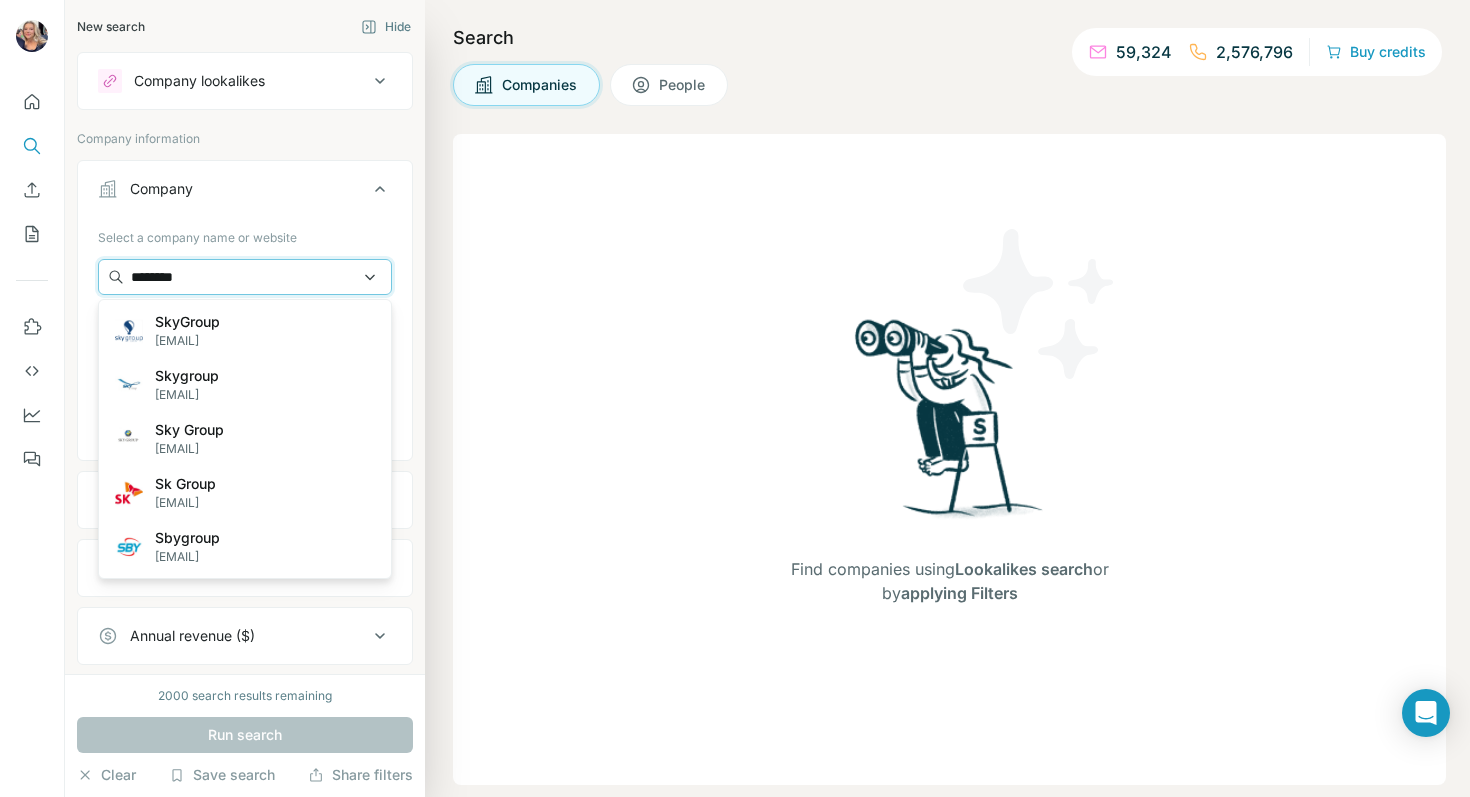 click on "********" at bounding box center (245, 277) 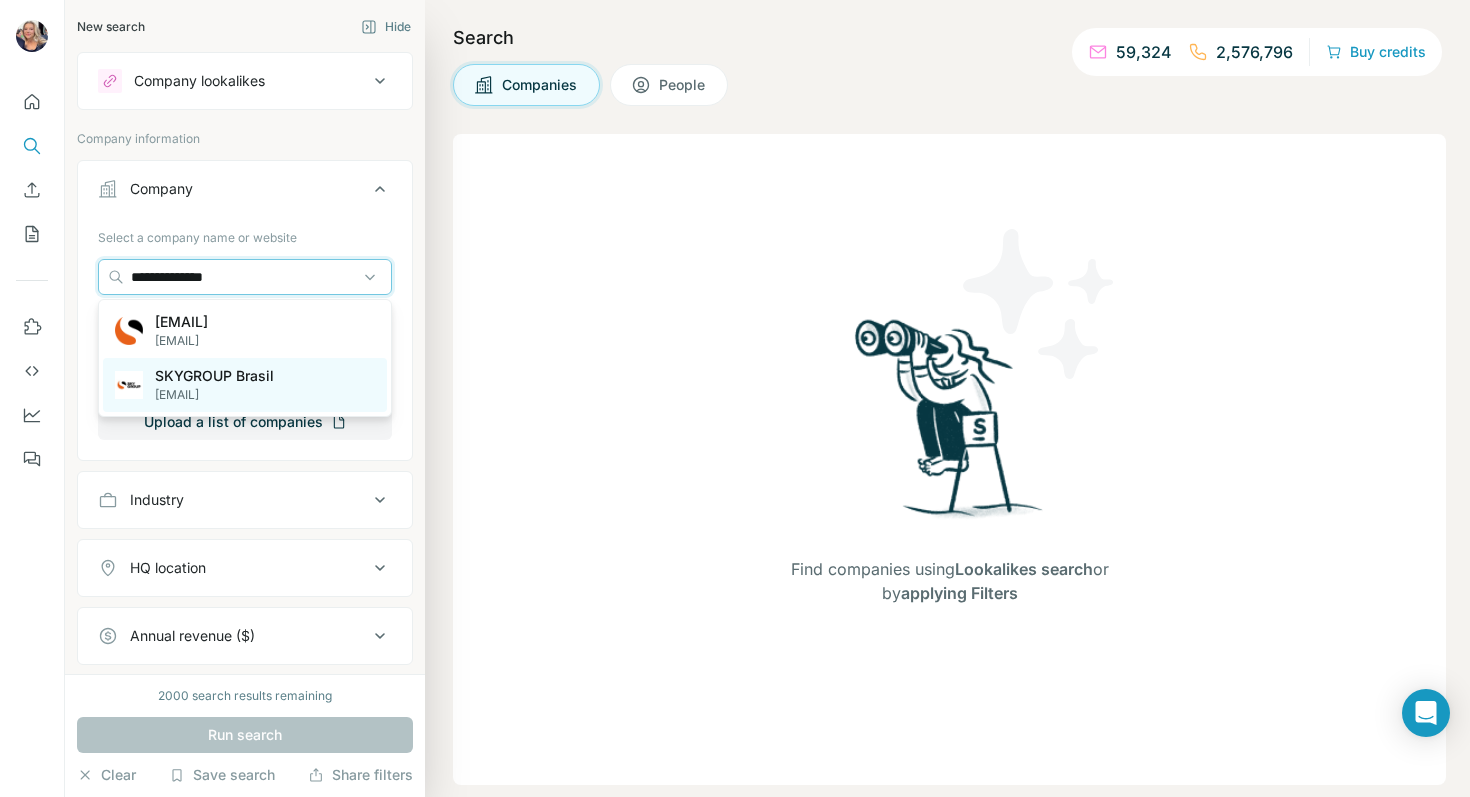 type on "**********" 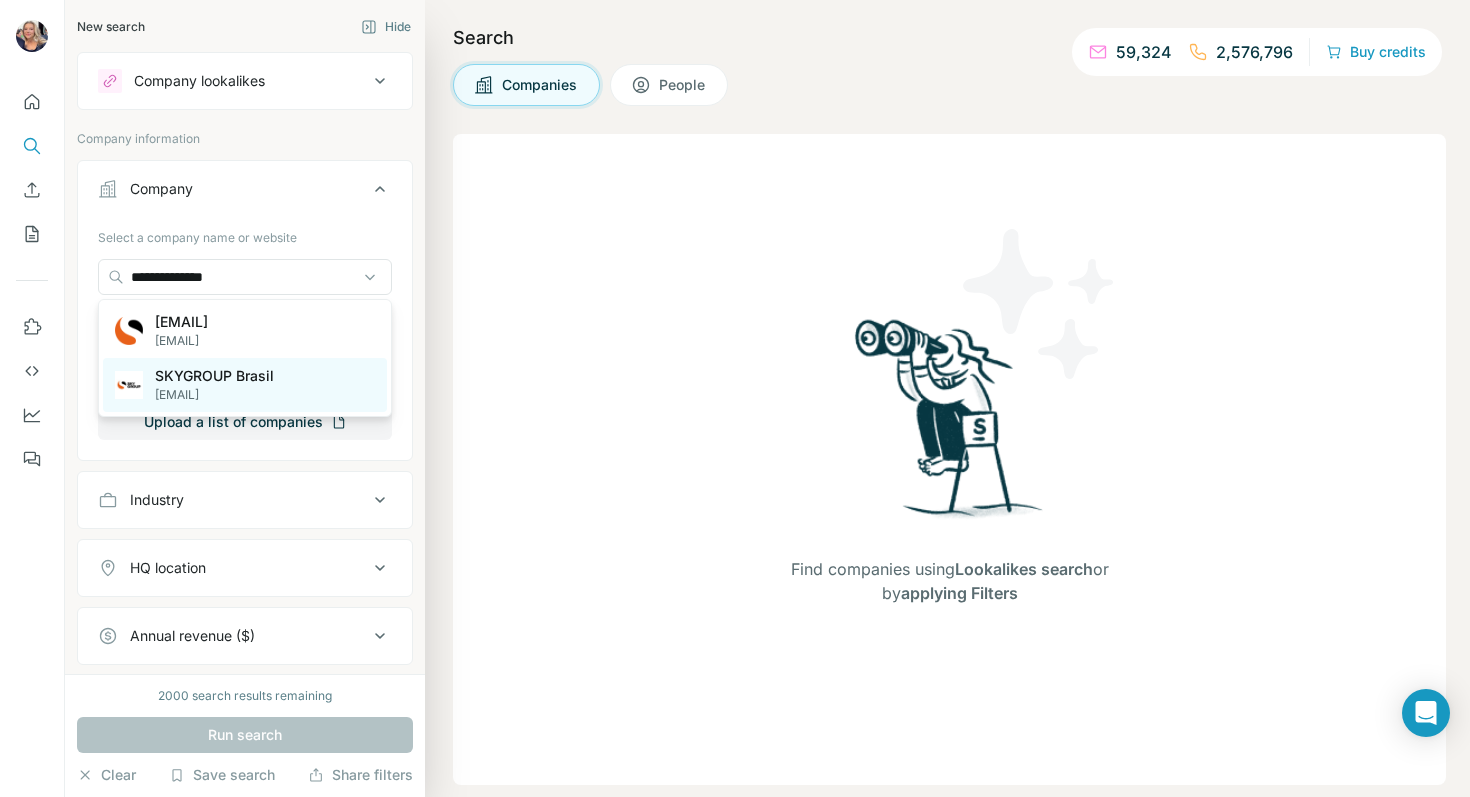 click on "[EMAIL]" at bounding box center [214, 395] 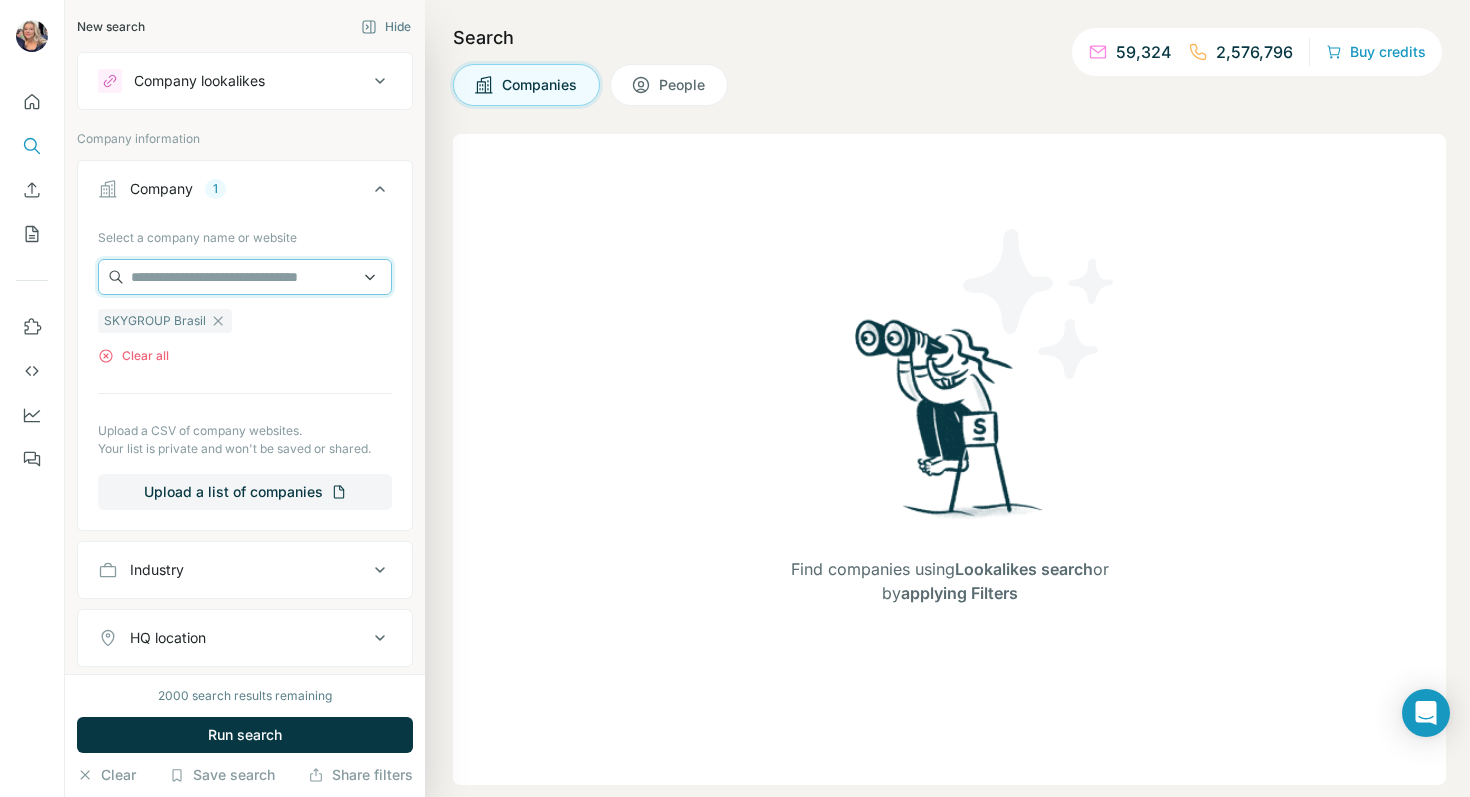click at bounding box center [245, 277] 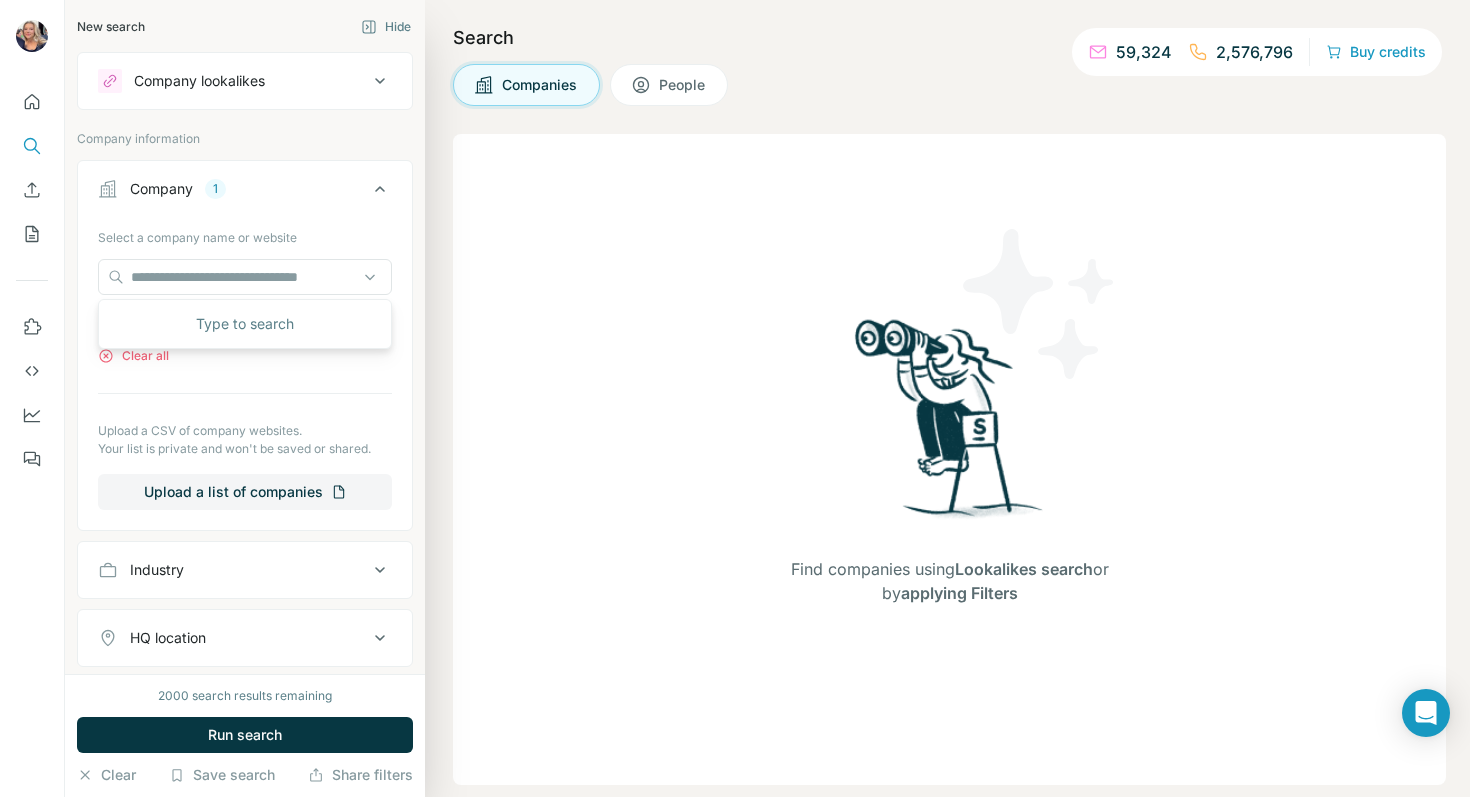 click on "Select a company name or website SKYGROUP Brasil Clear all Upload a CSV of company websites. Your list is private and won't be saved or shared. Upload a list of companies" at bounding box center (245, 365) 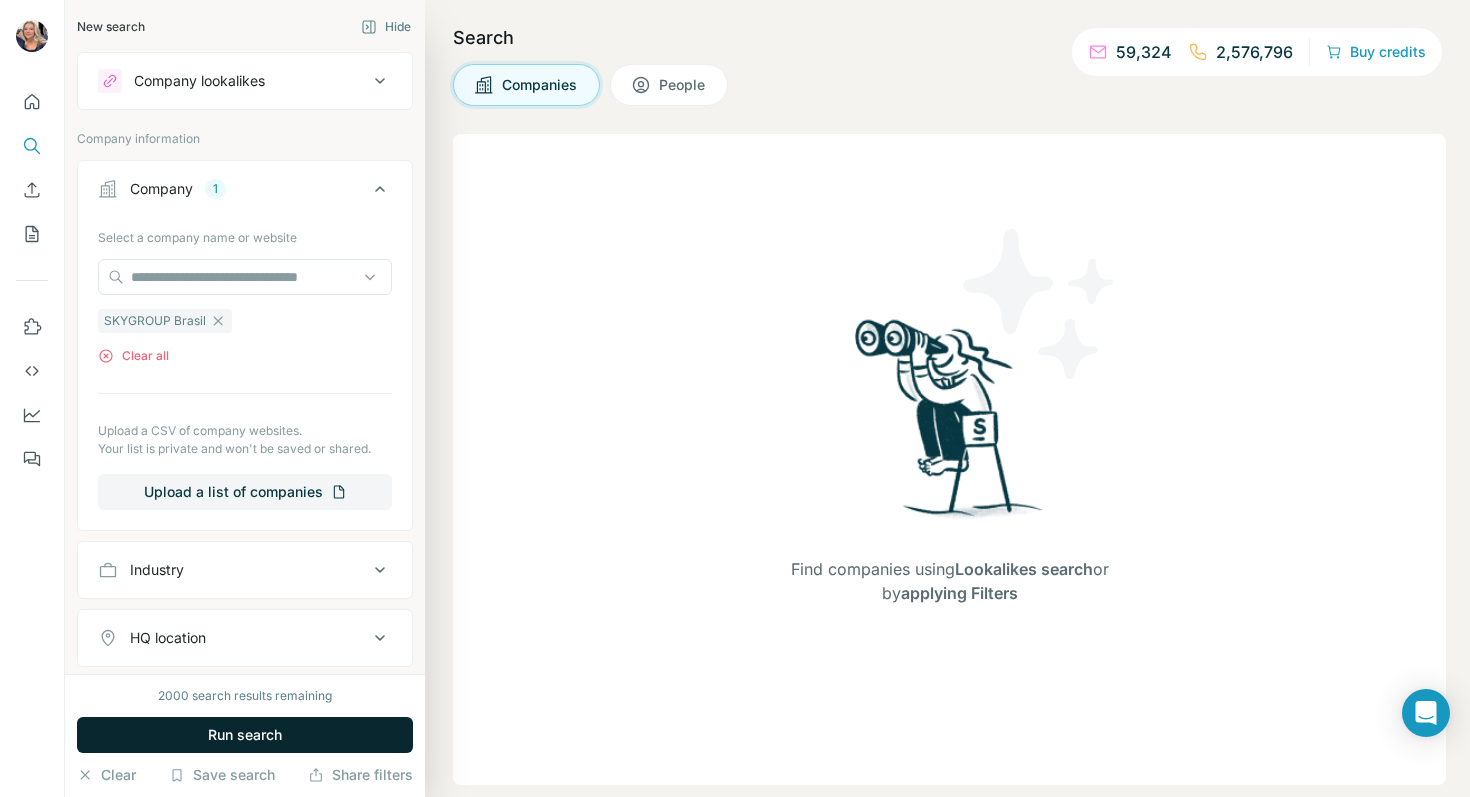 click on "Run search" at bounding box center (245, 735) 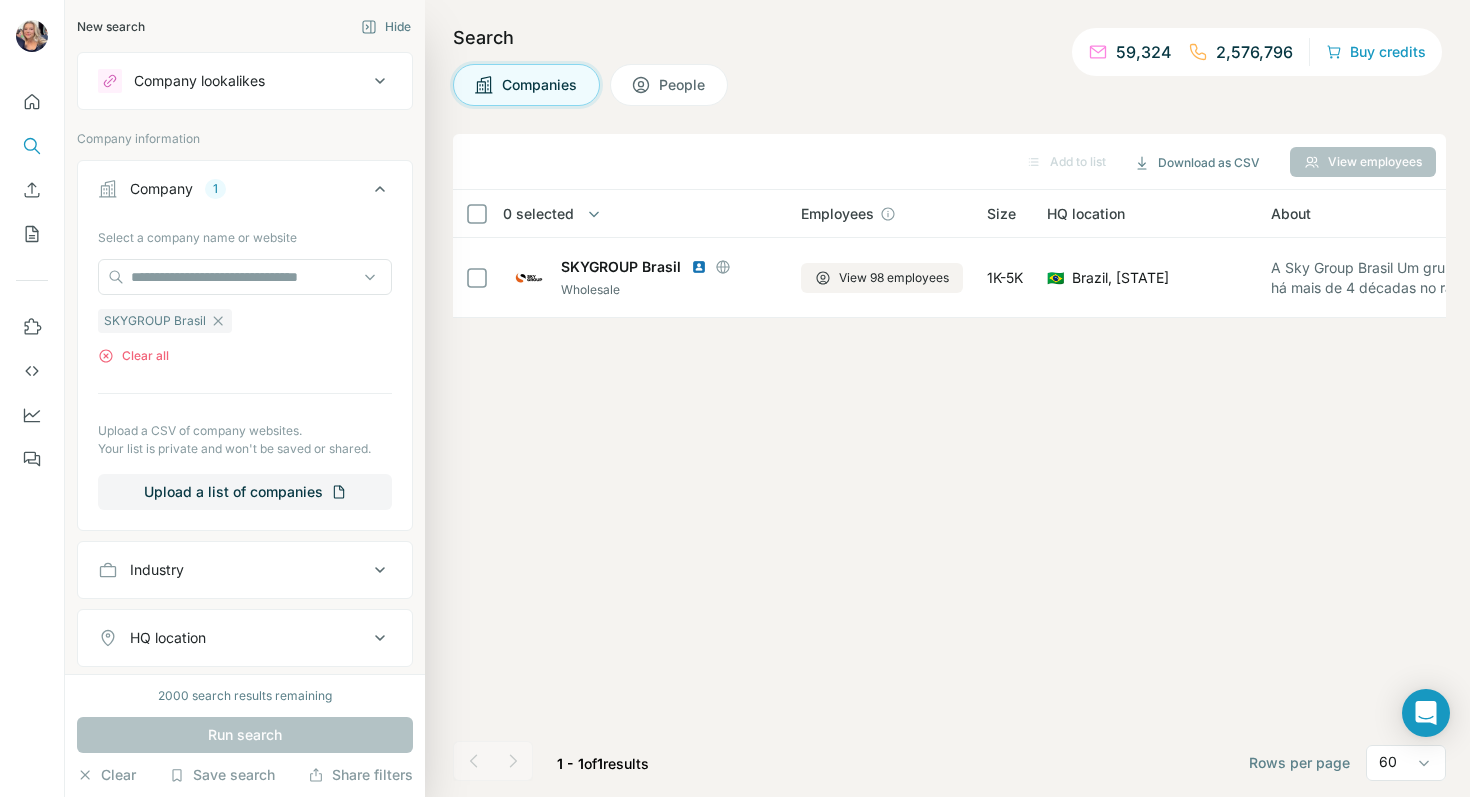 click on "People" at bounding box center [683, 85] 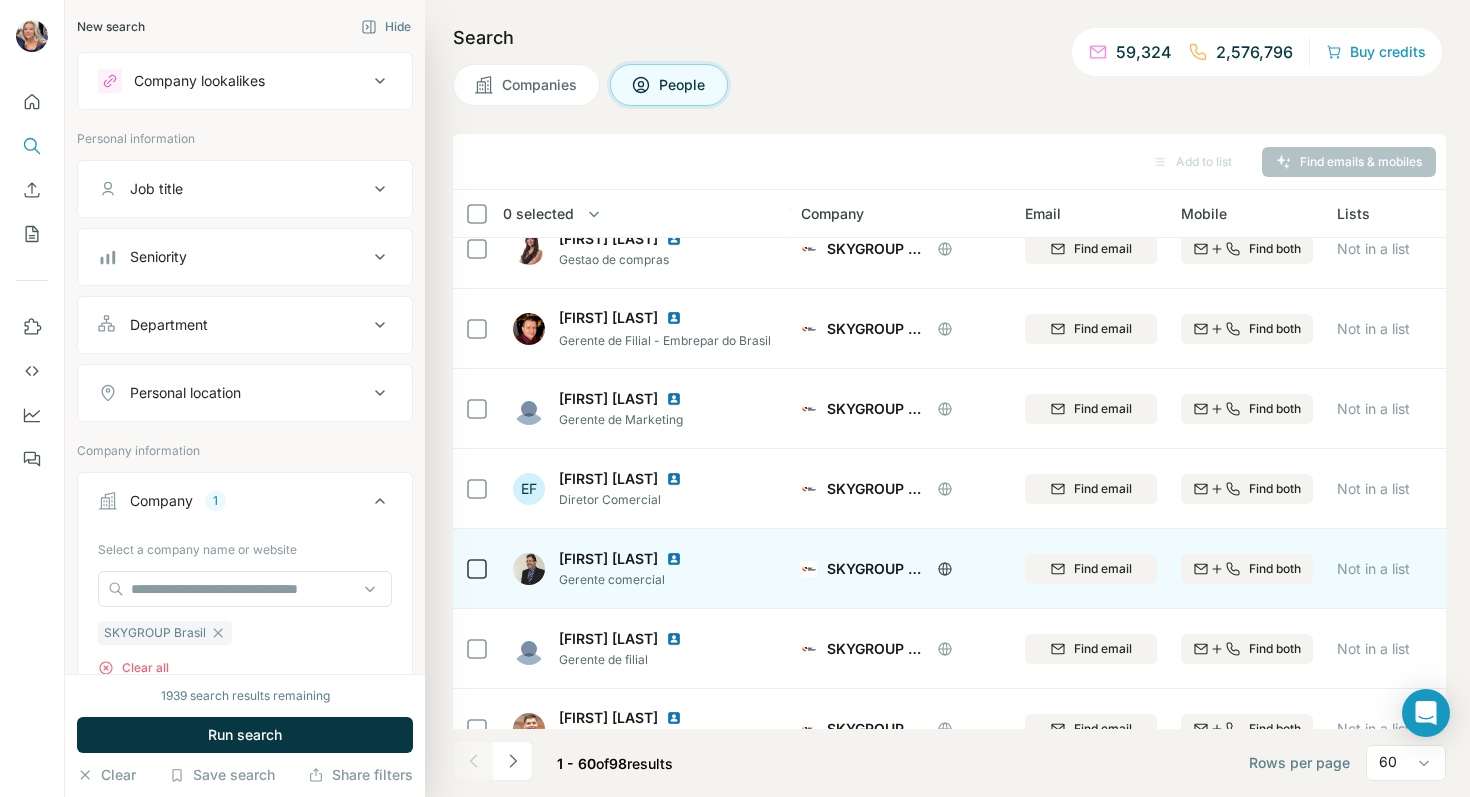 scroll, scrollTop: 0, scrollLeft: 0, axis: both 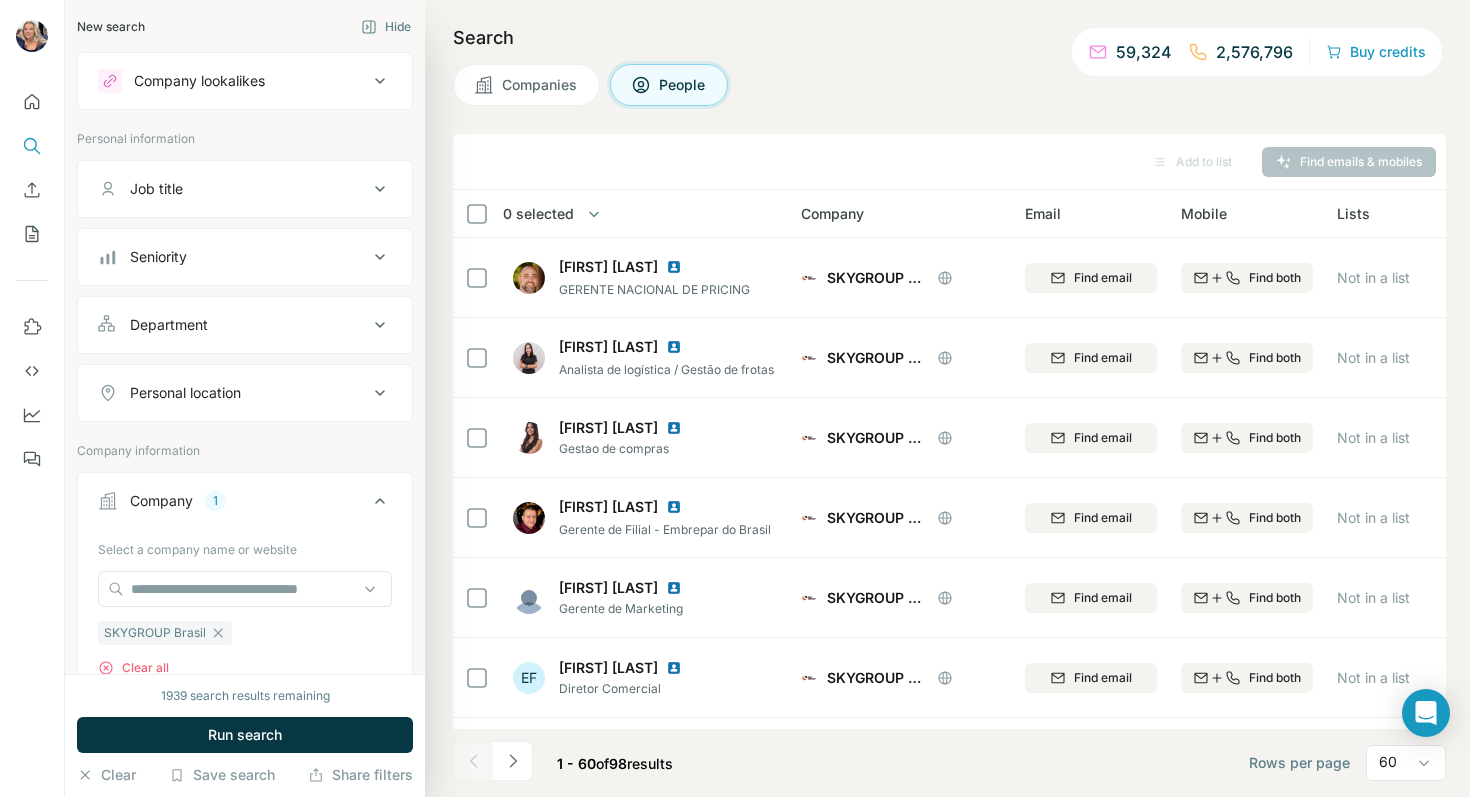click on "Seniority" at bounding box center (233, 257) 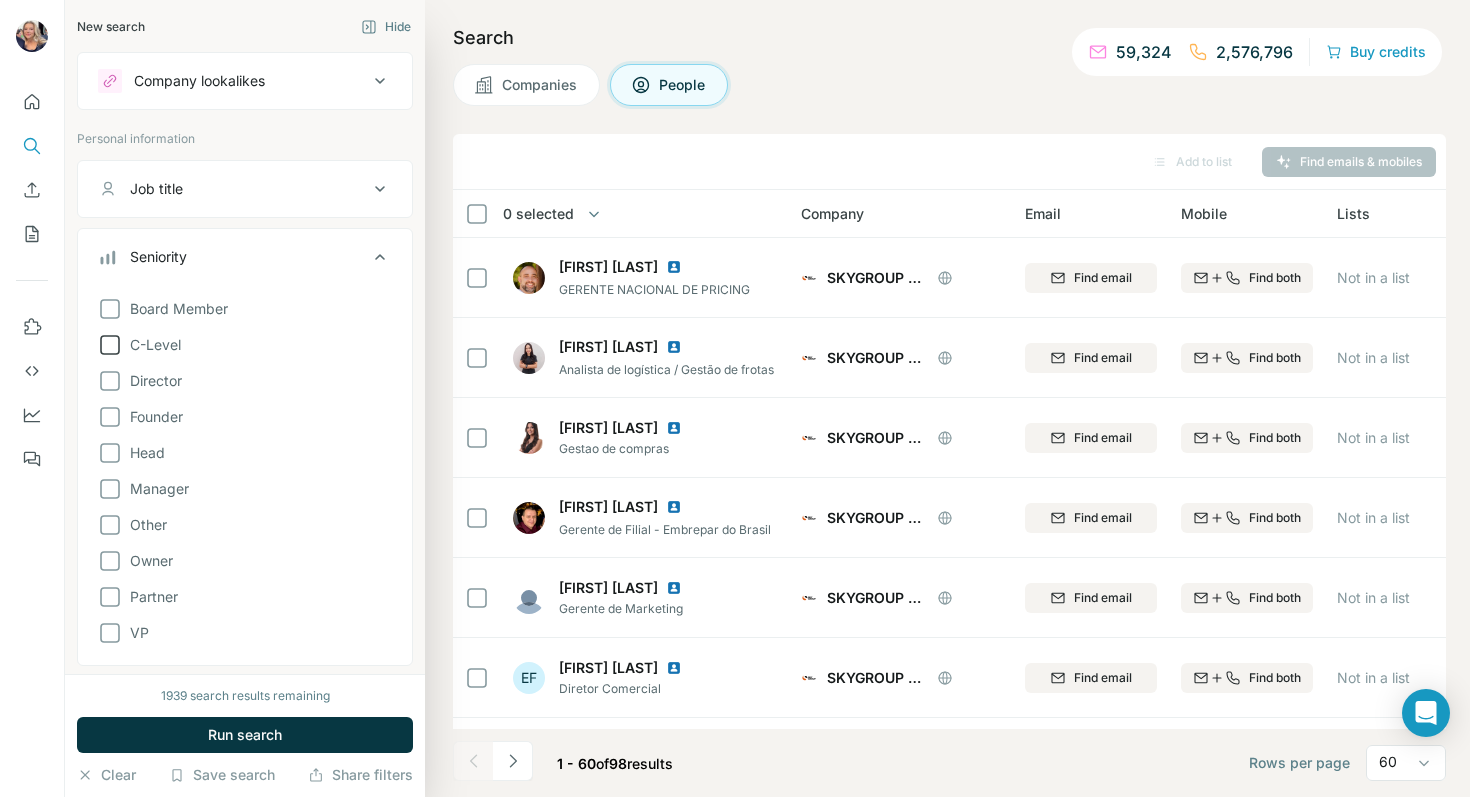click 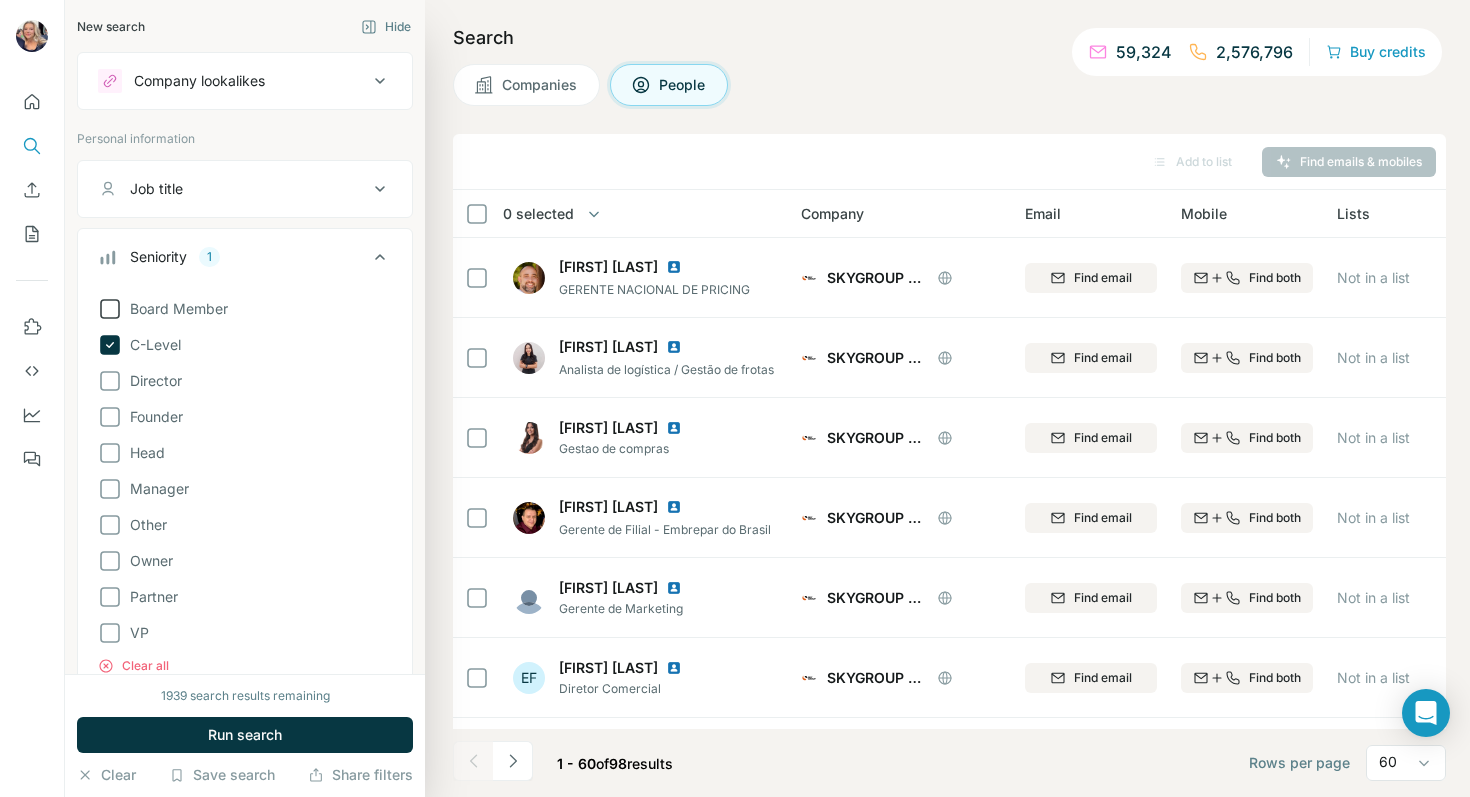 click 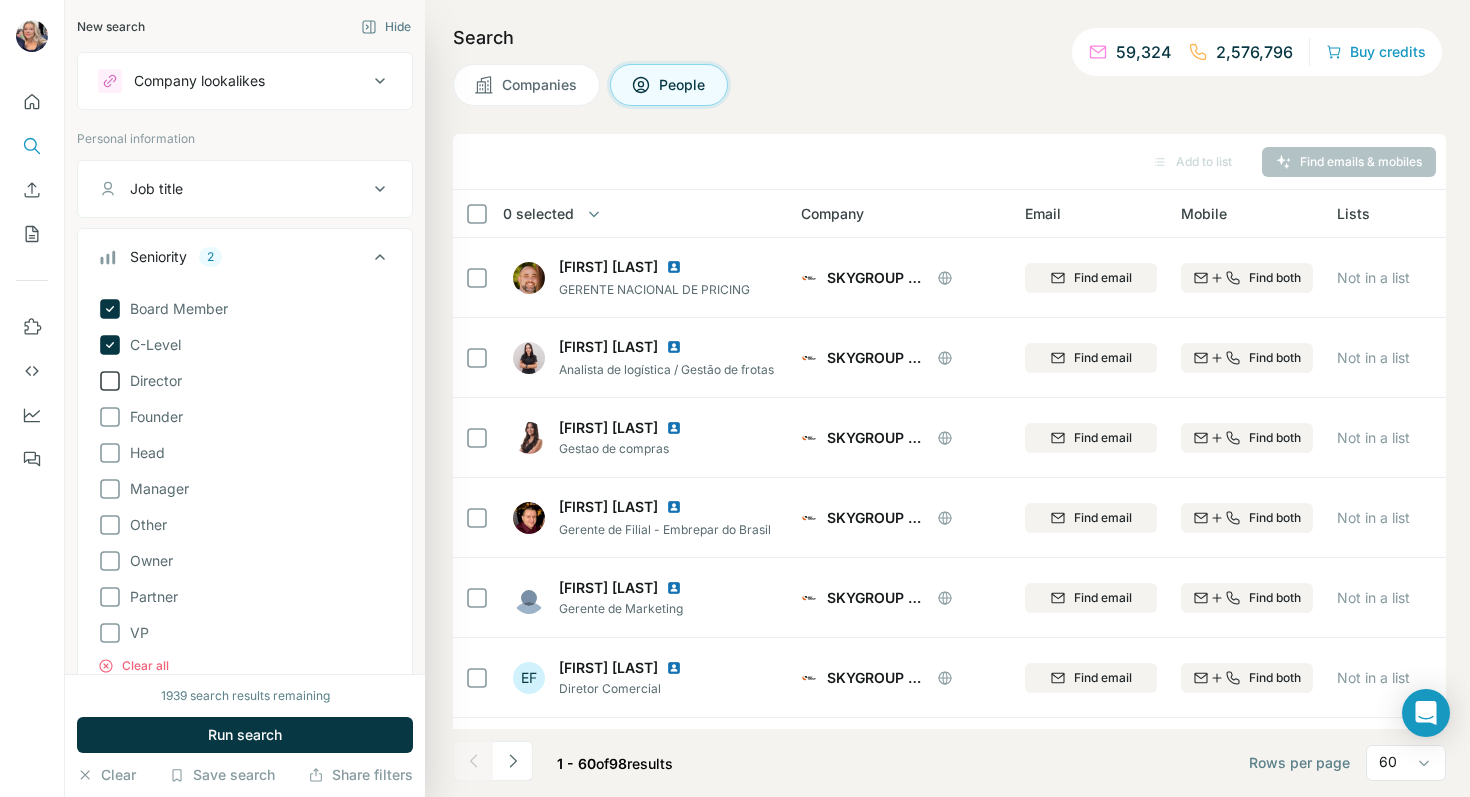 click 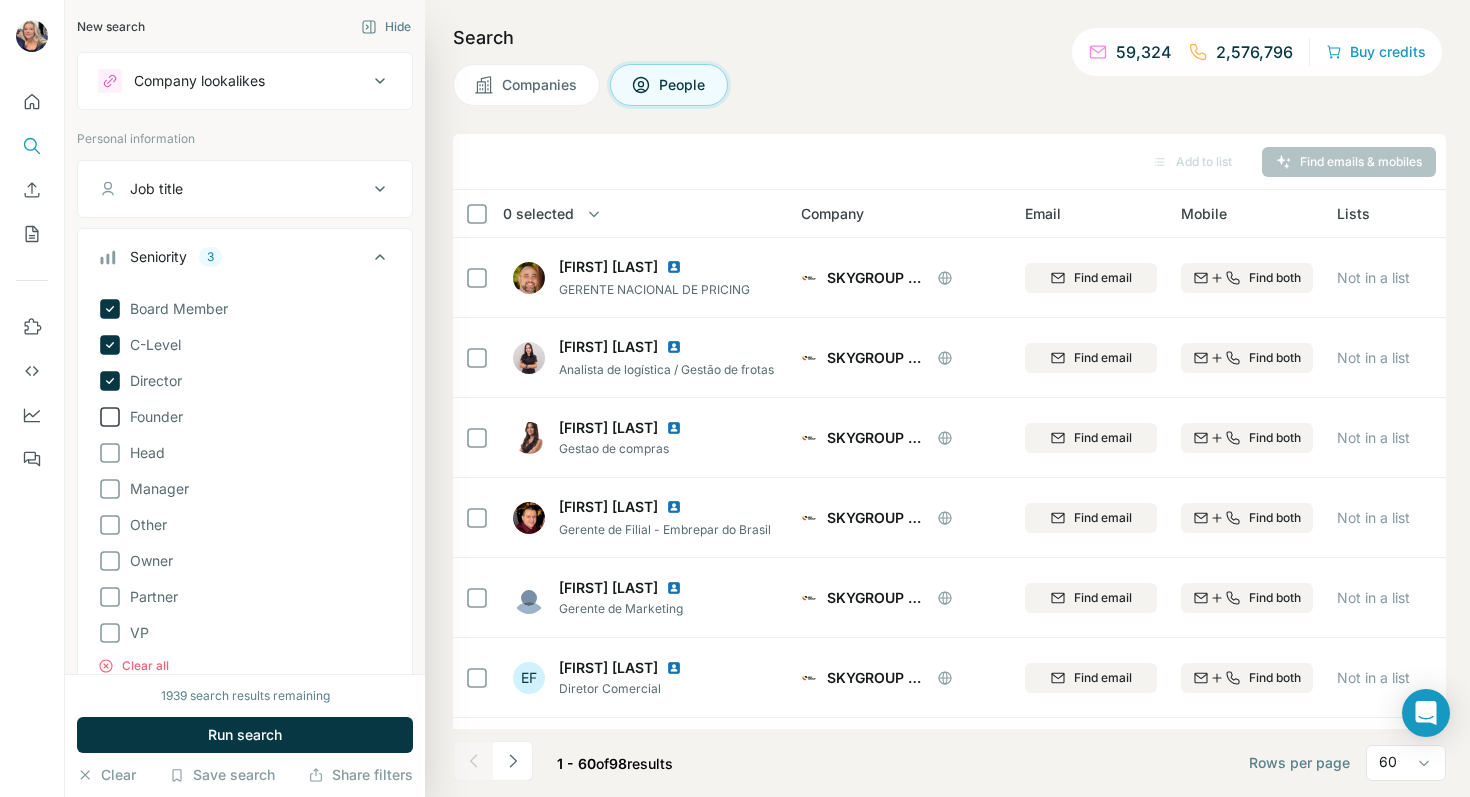 click 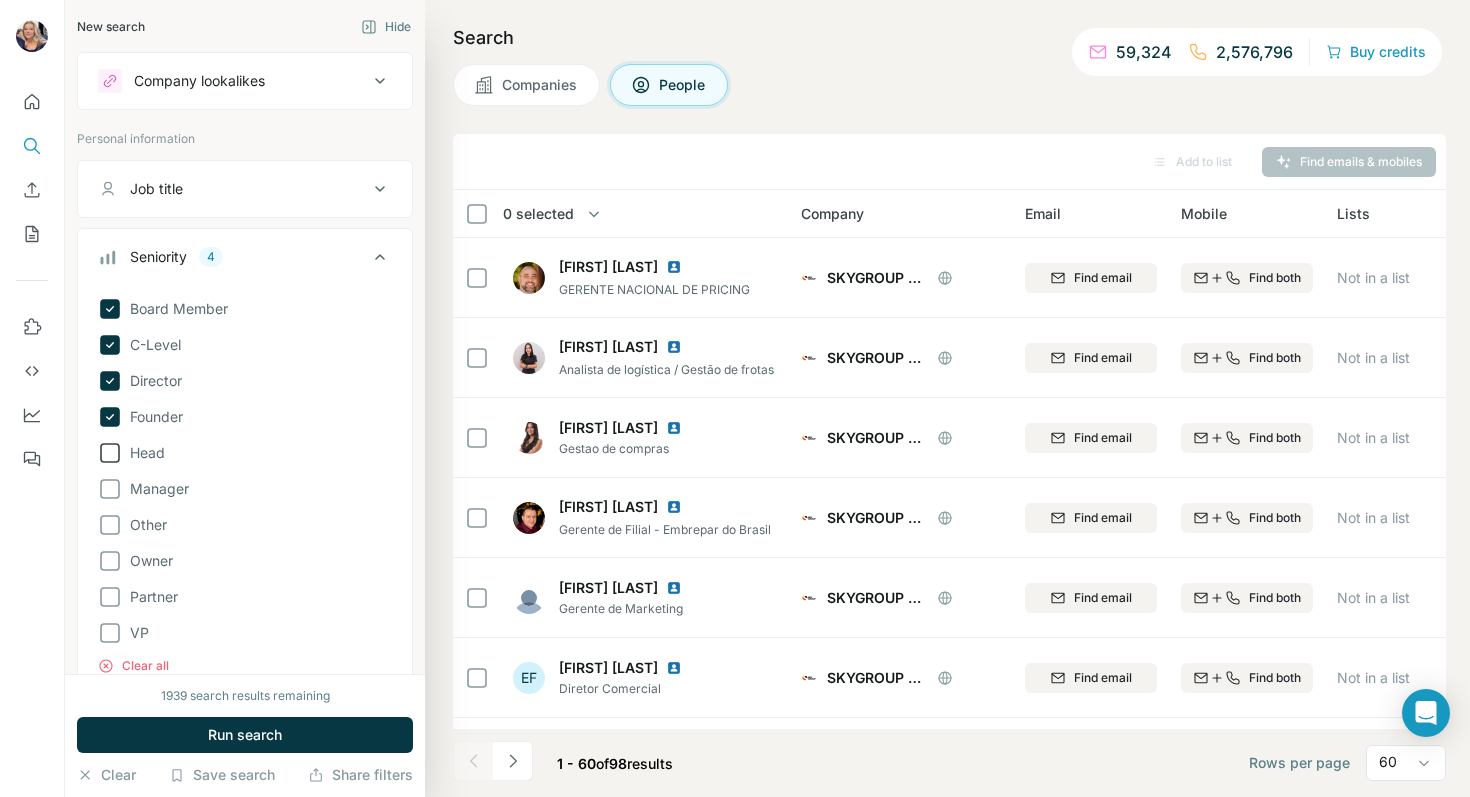 click 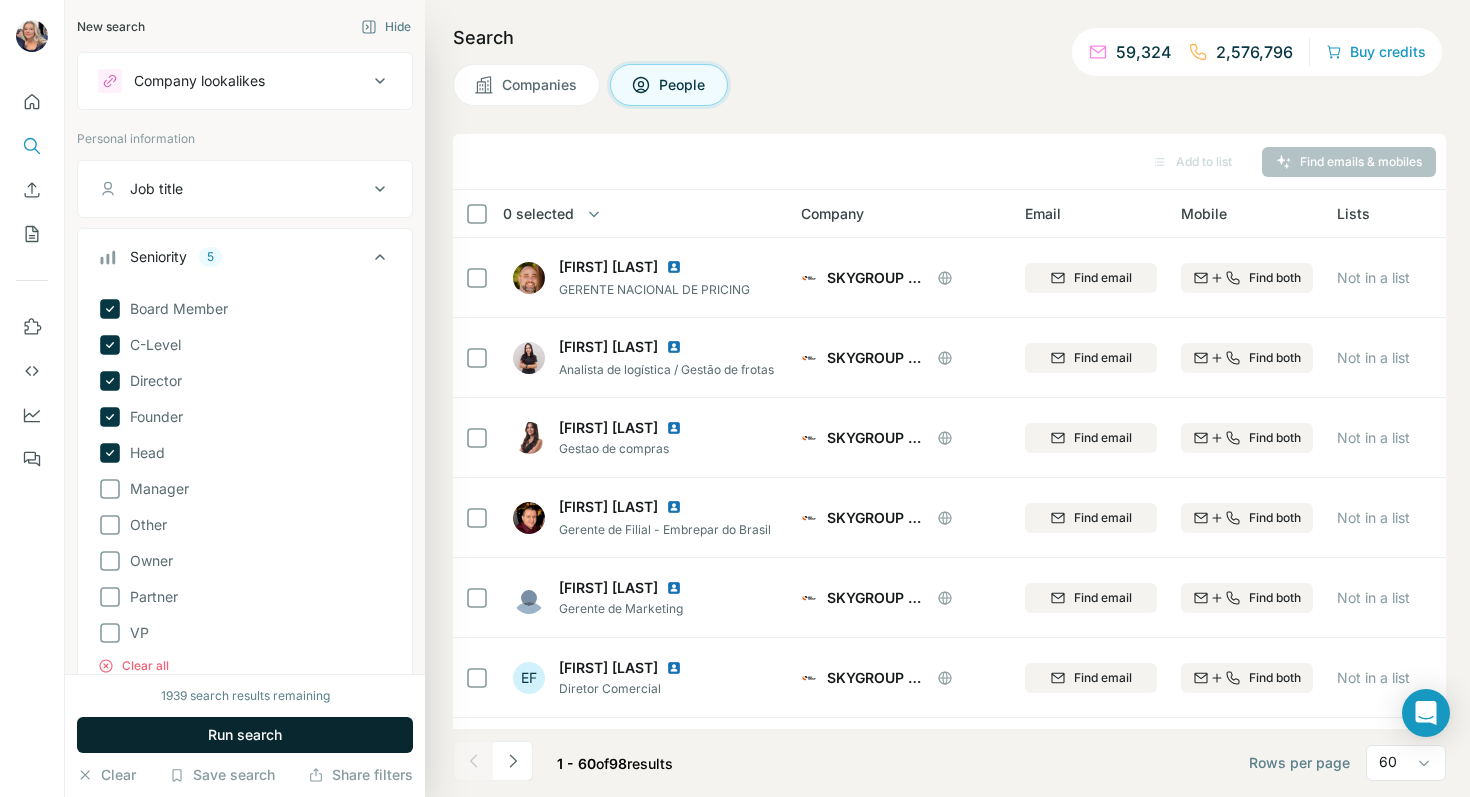 click on "Run search" at bounding box center (245, 735) 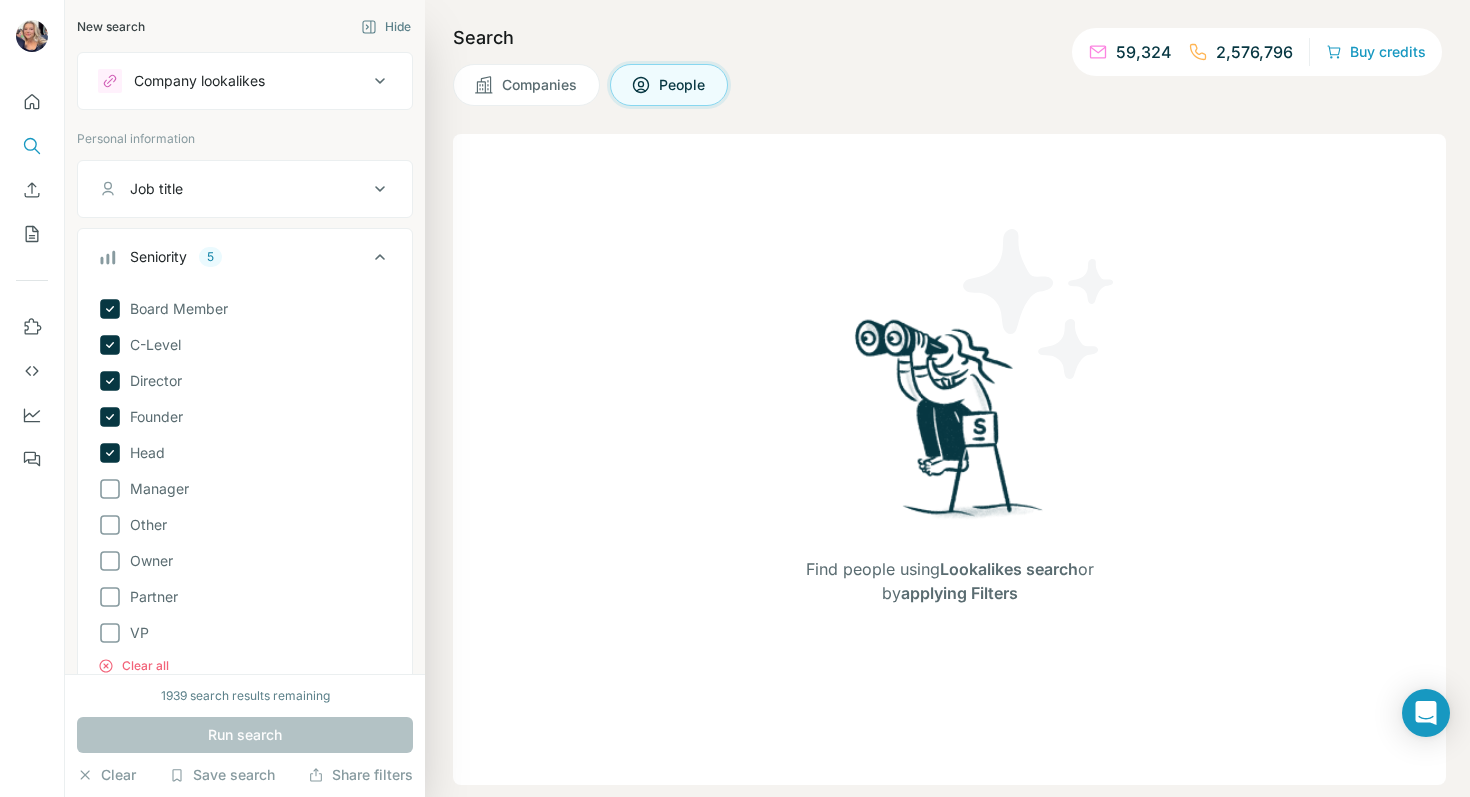 scroll, scrollTop: 40, scrollLeft: 0, axis: vertical 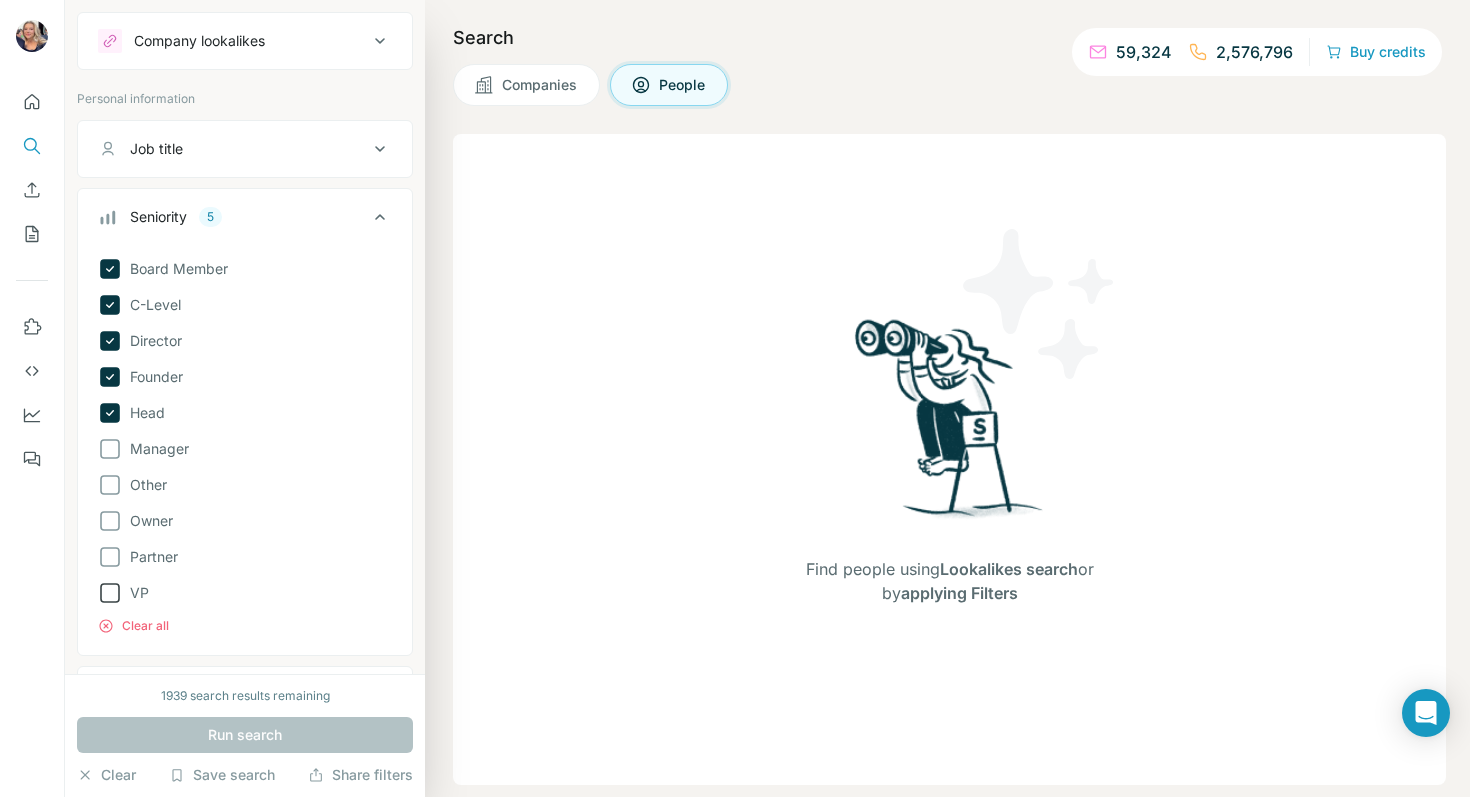 click 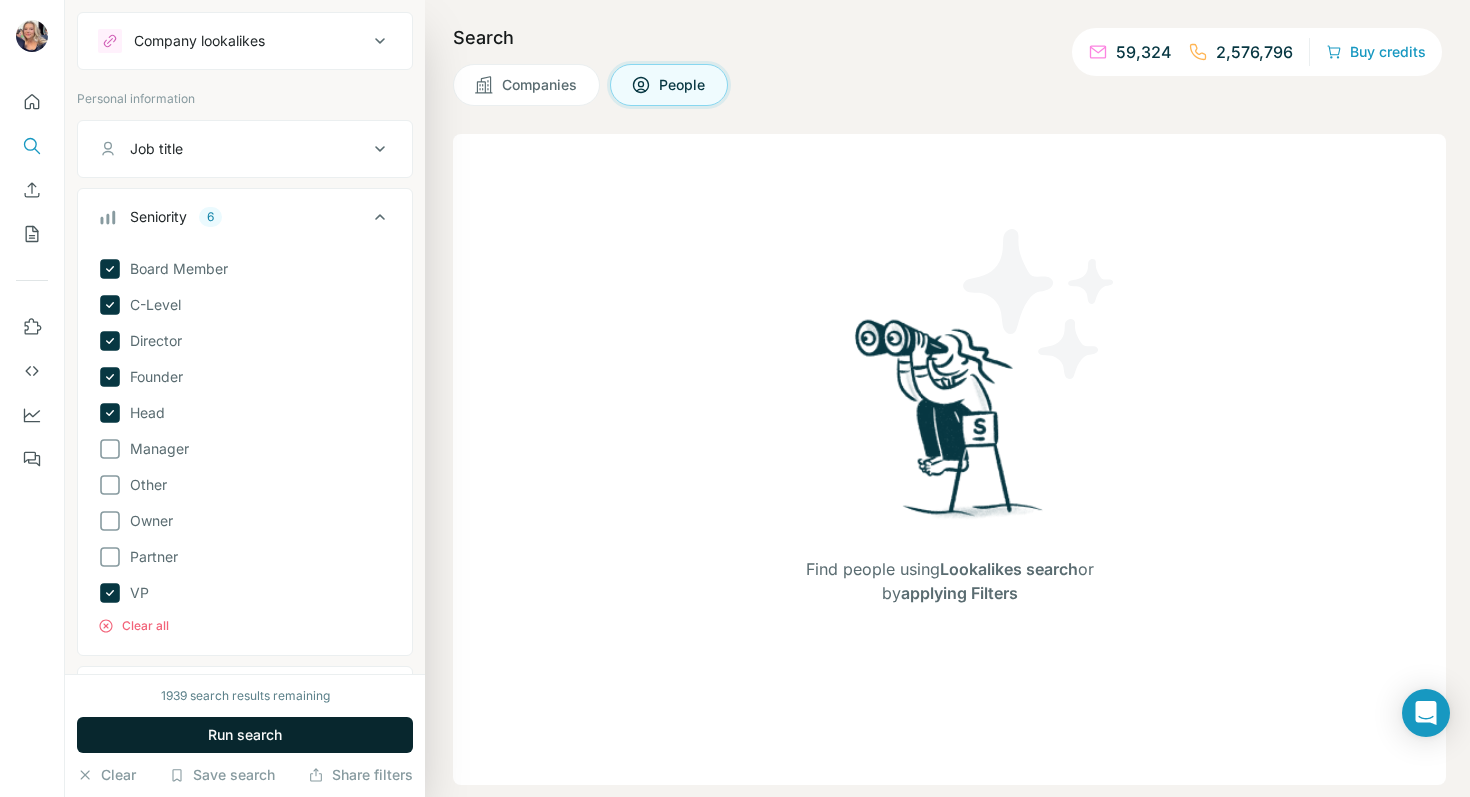 click on "Run search" at bounding box center [245, 735] 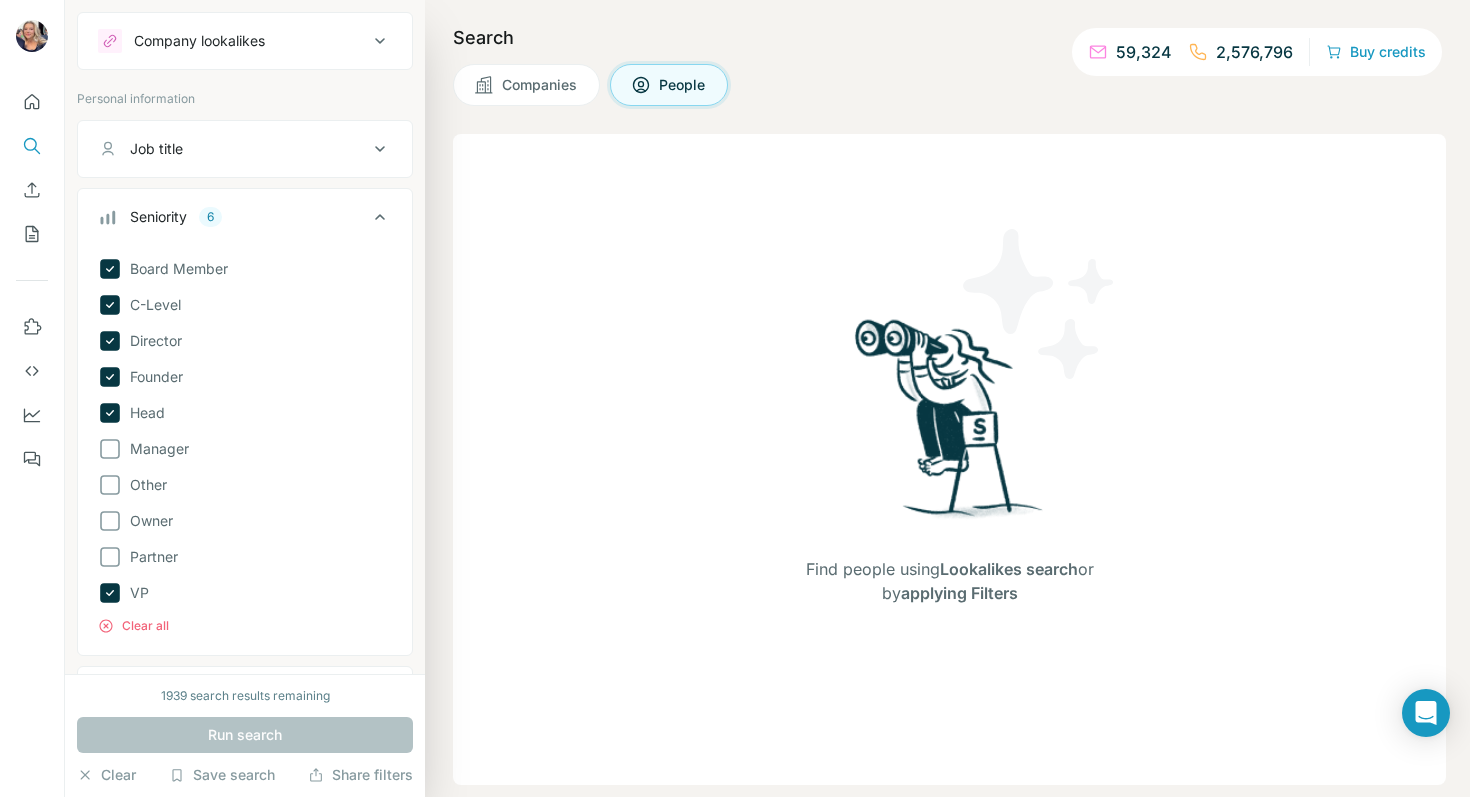 scroll, scrollTop: 80, scrollLeft: 0, axis: vertical 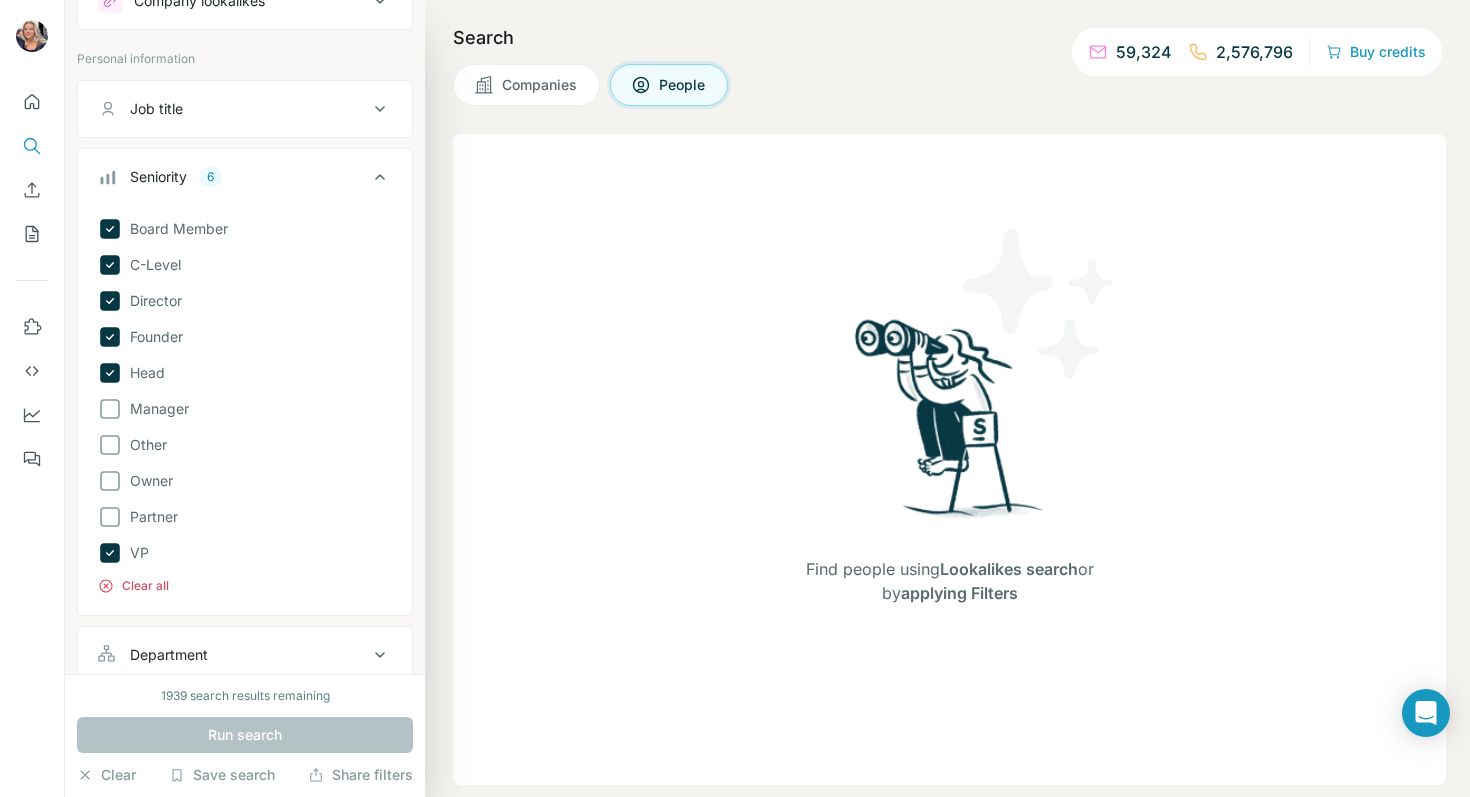 click on "Clear all" at bounding box center (133, 586) 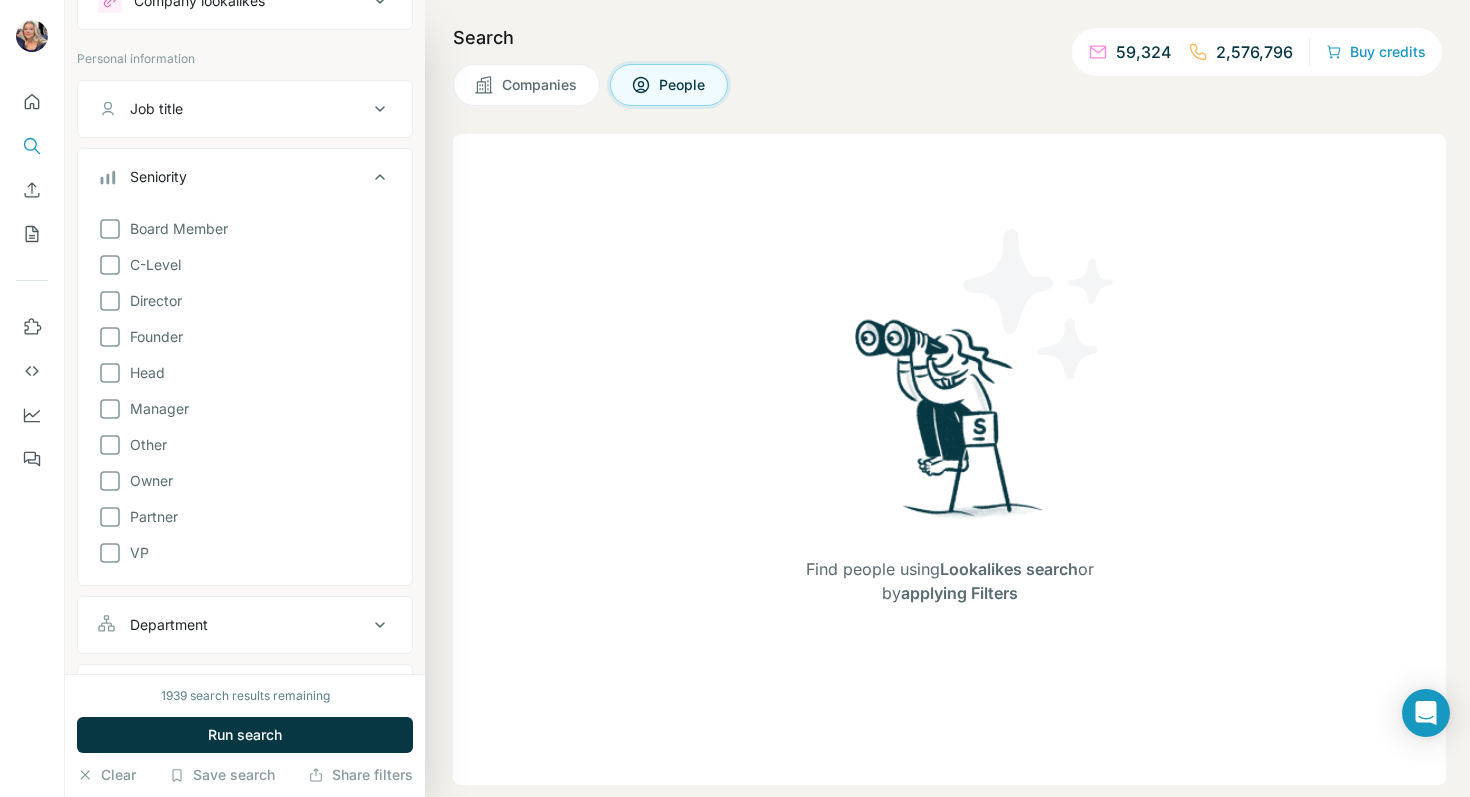 click 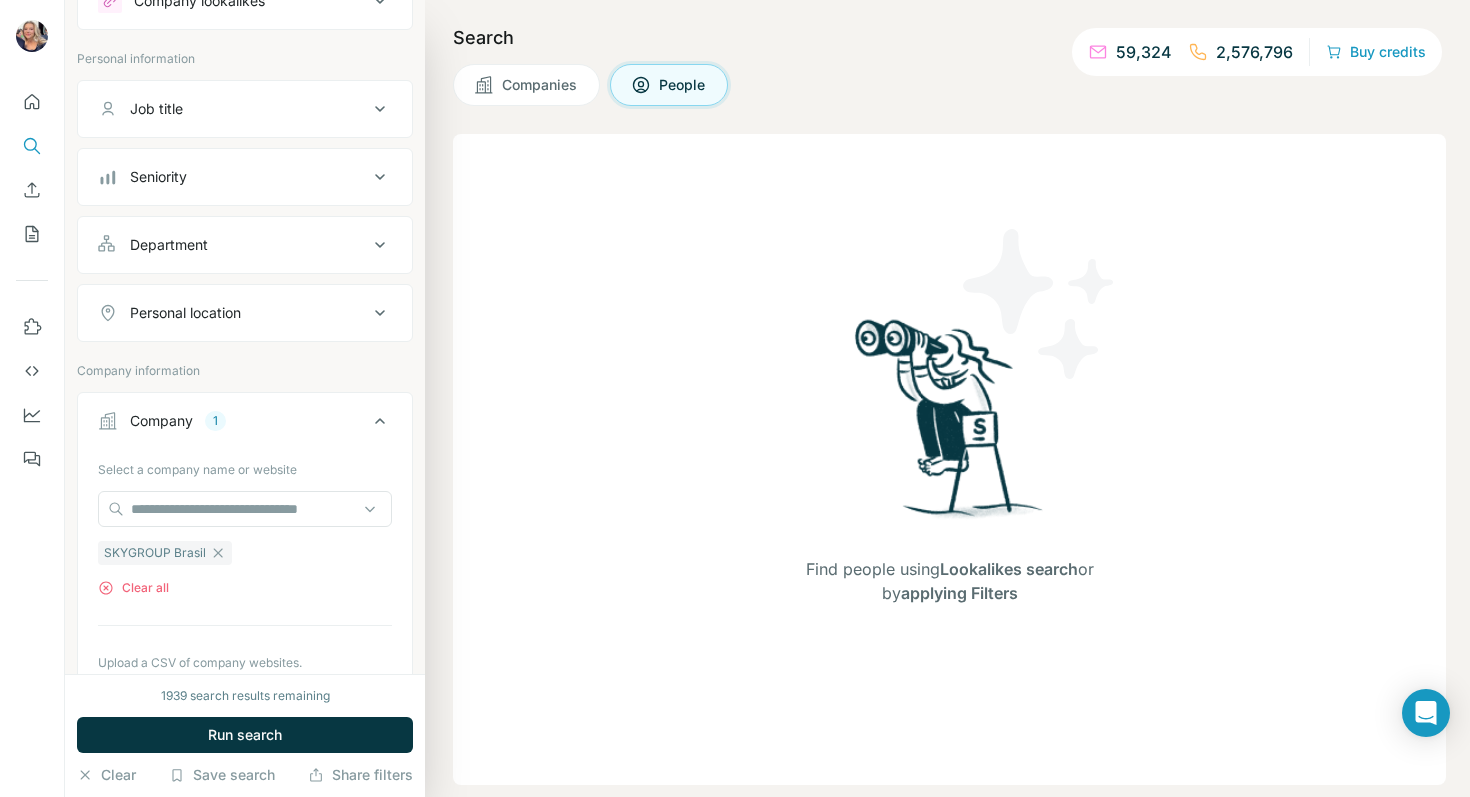 click 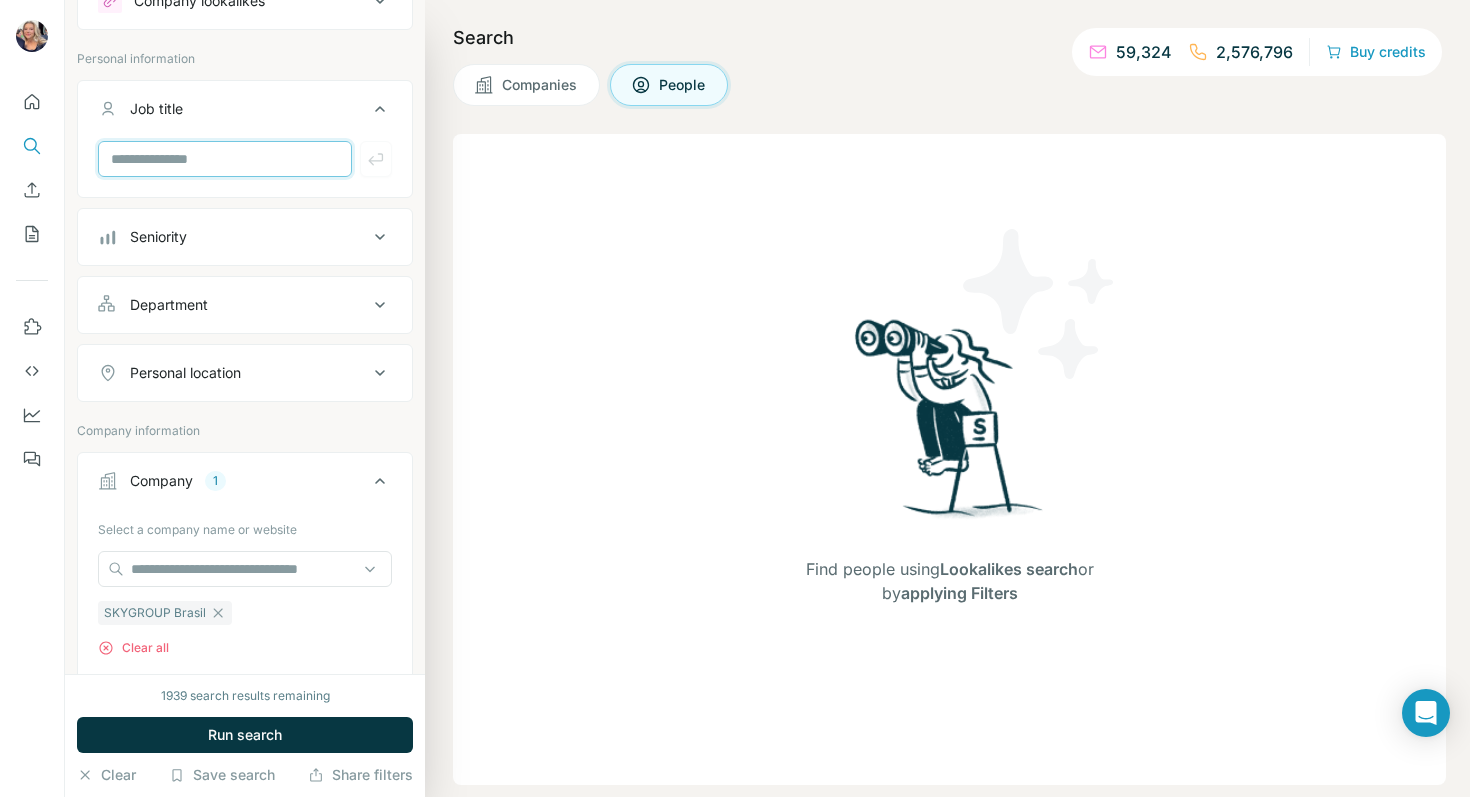 click at bounding box center [225, 159] 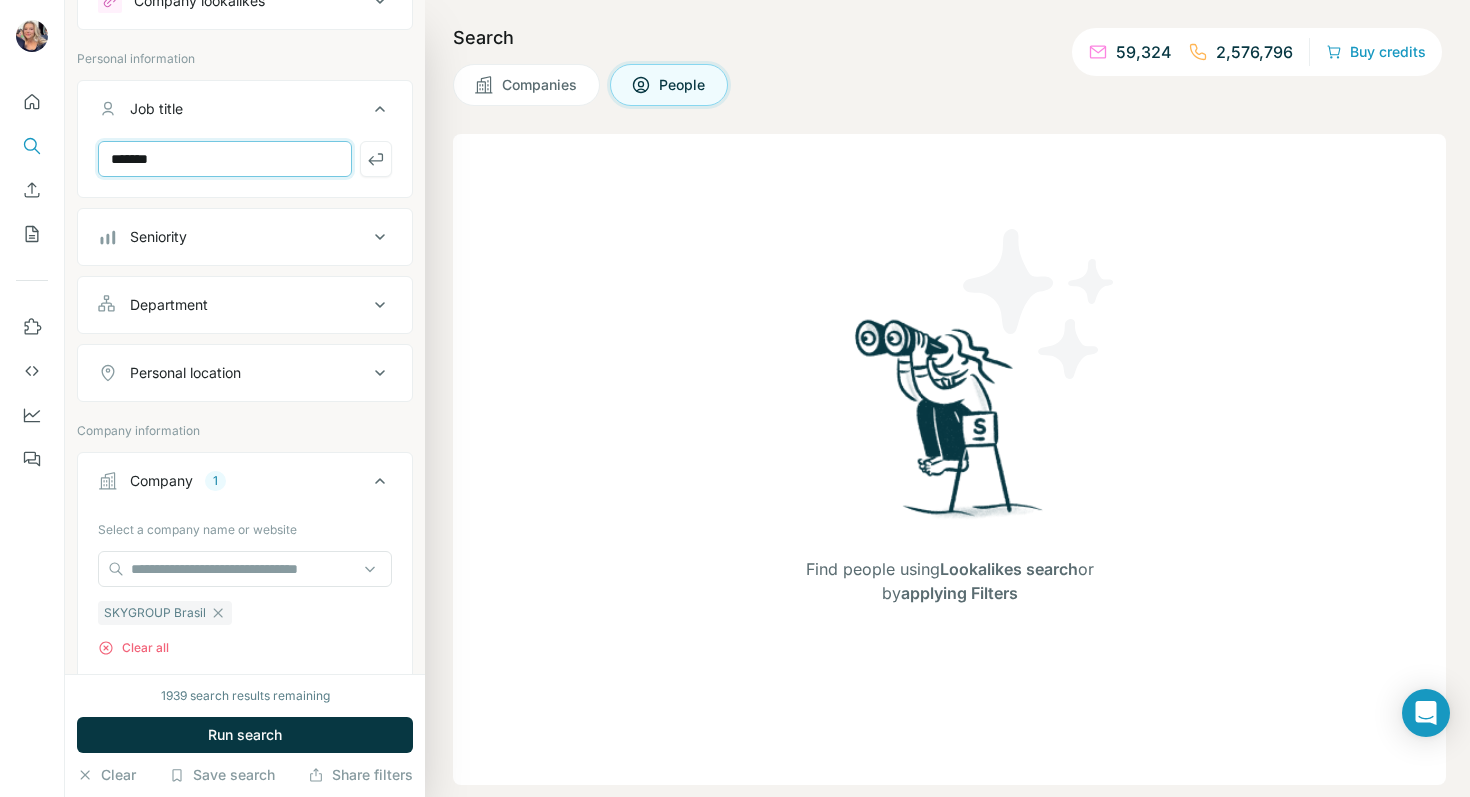 type on "*******" 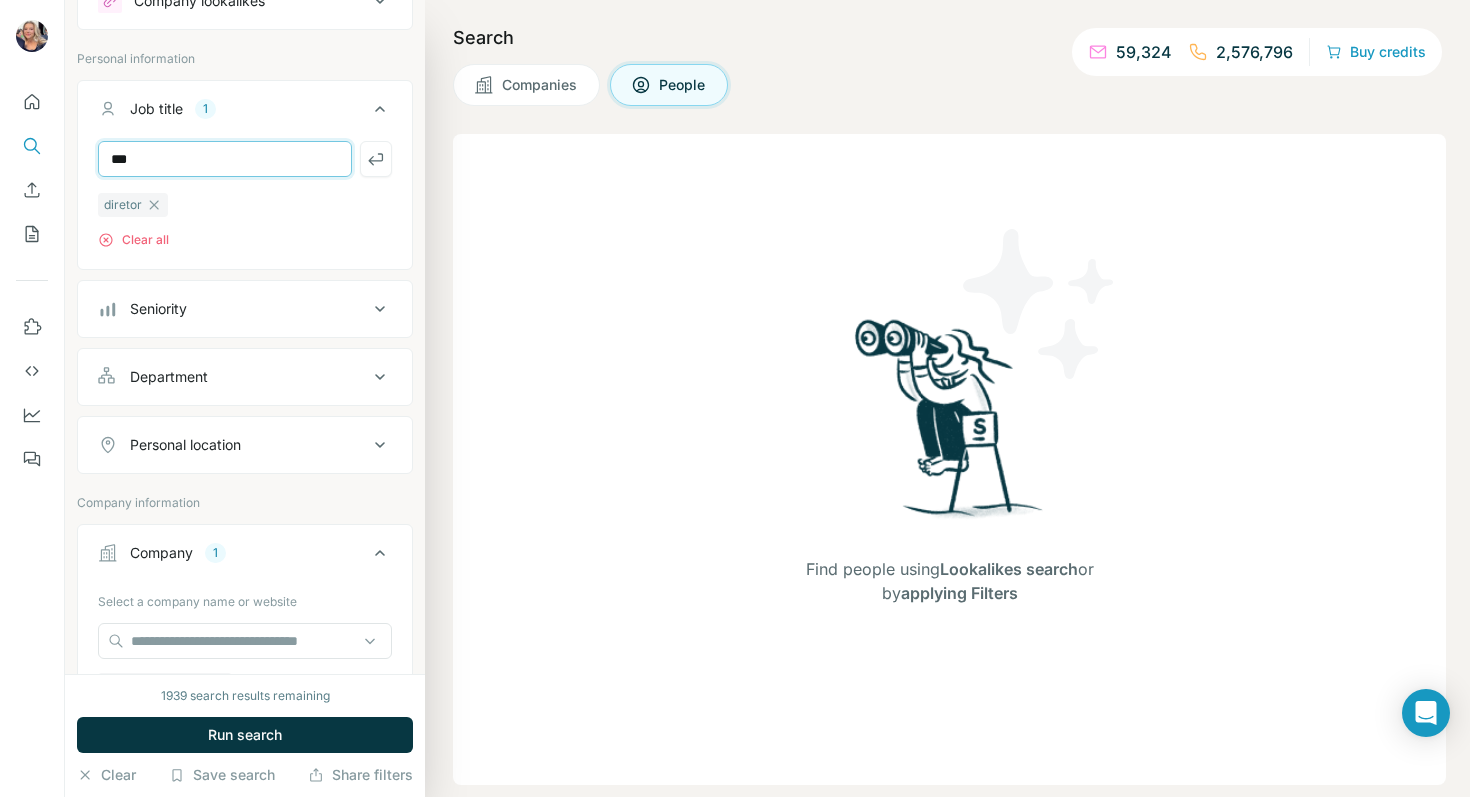 type on "***" 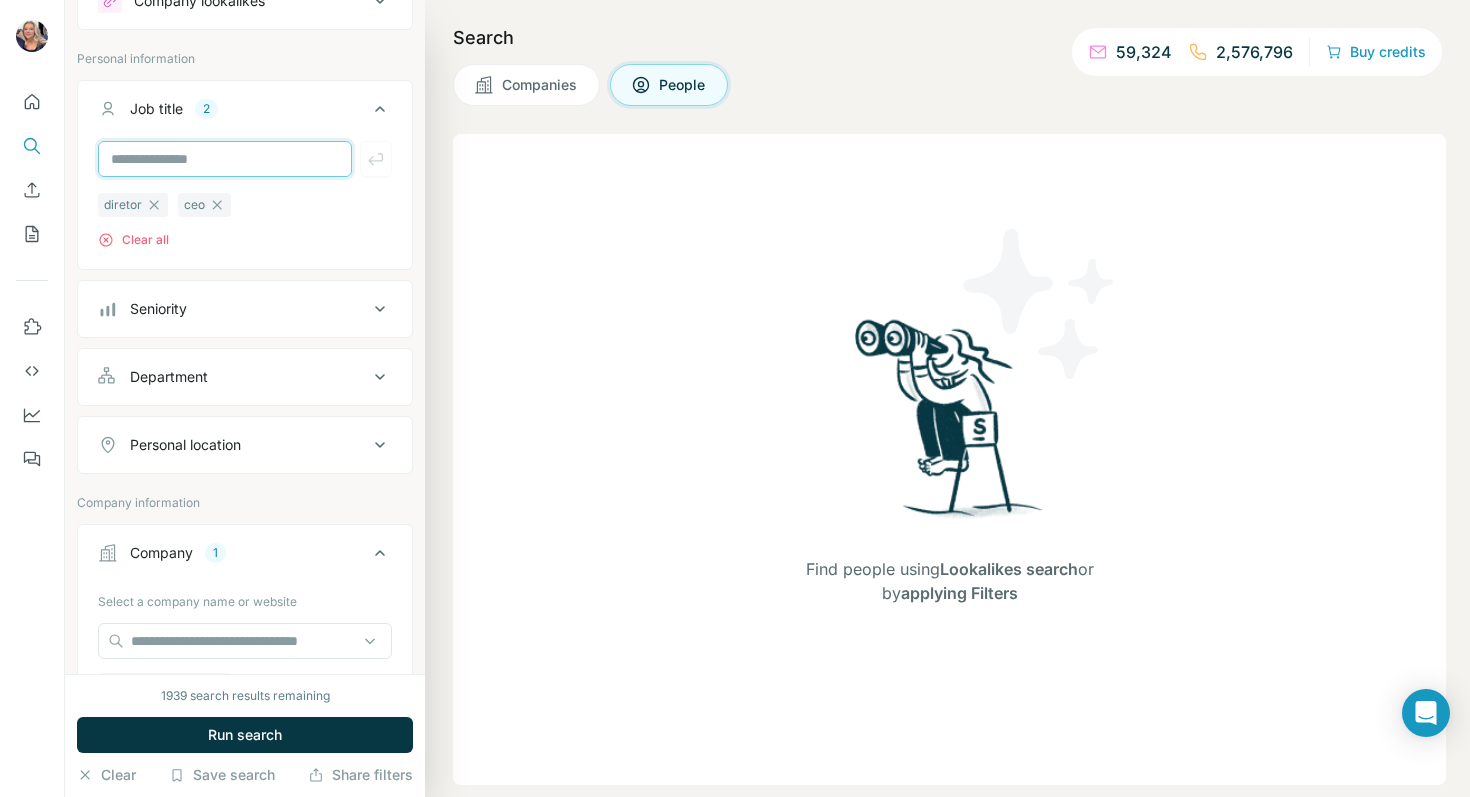 click at bounding box center [225, 159] 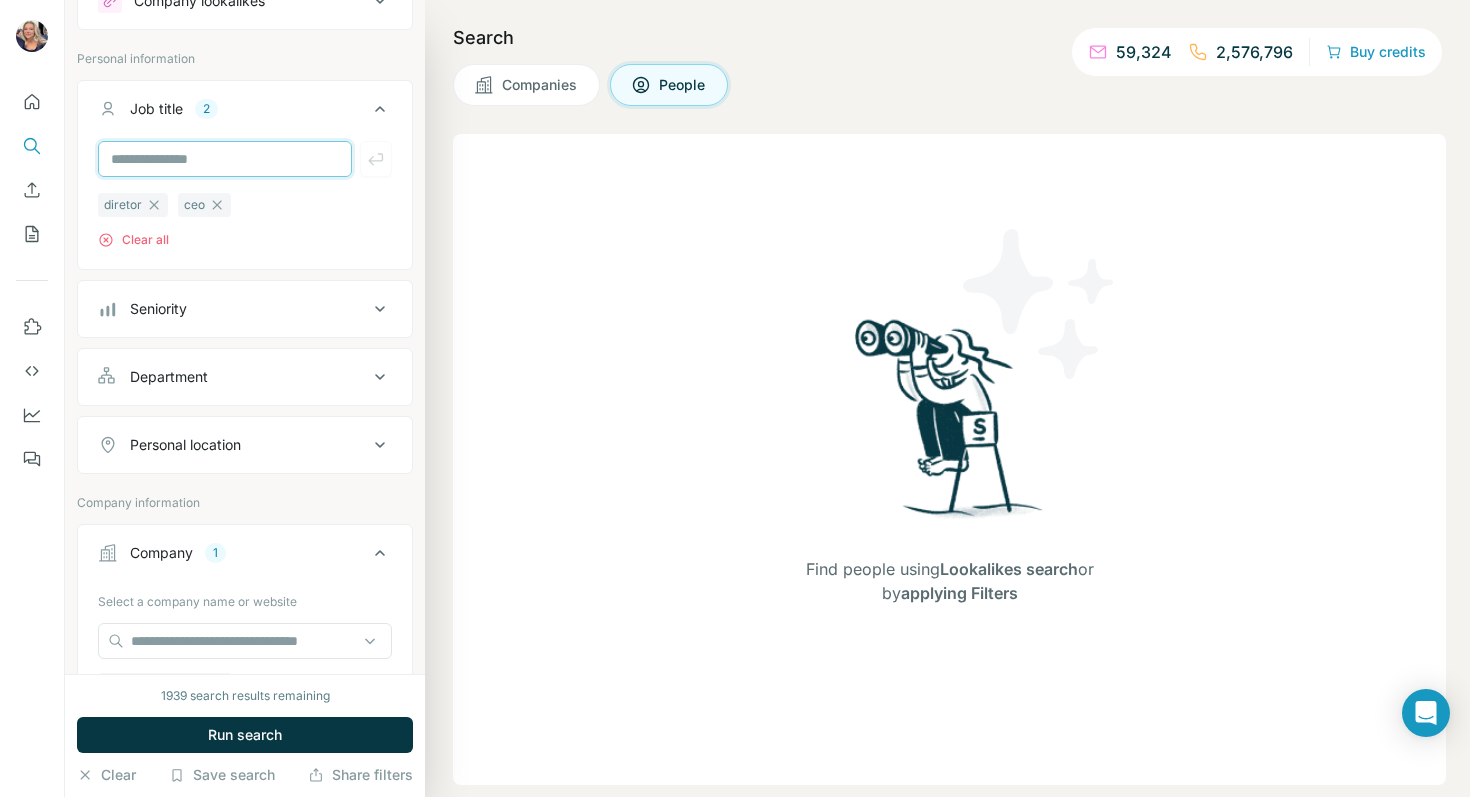 scroll, scrollTop: 0, scrollLeft: 0, axis: both 